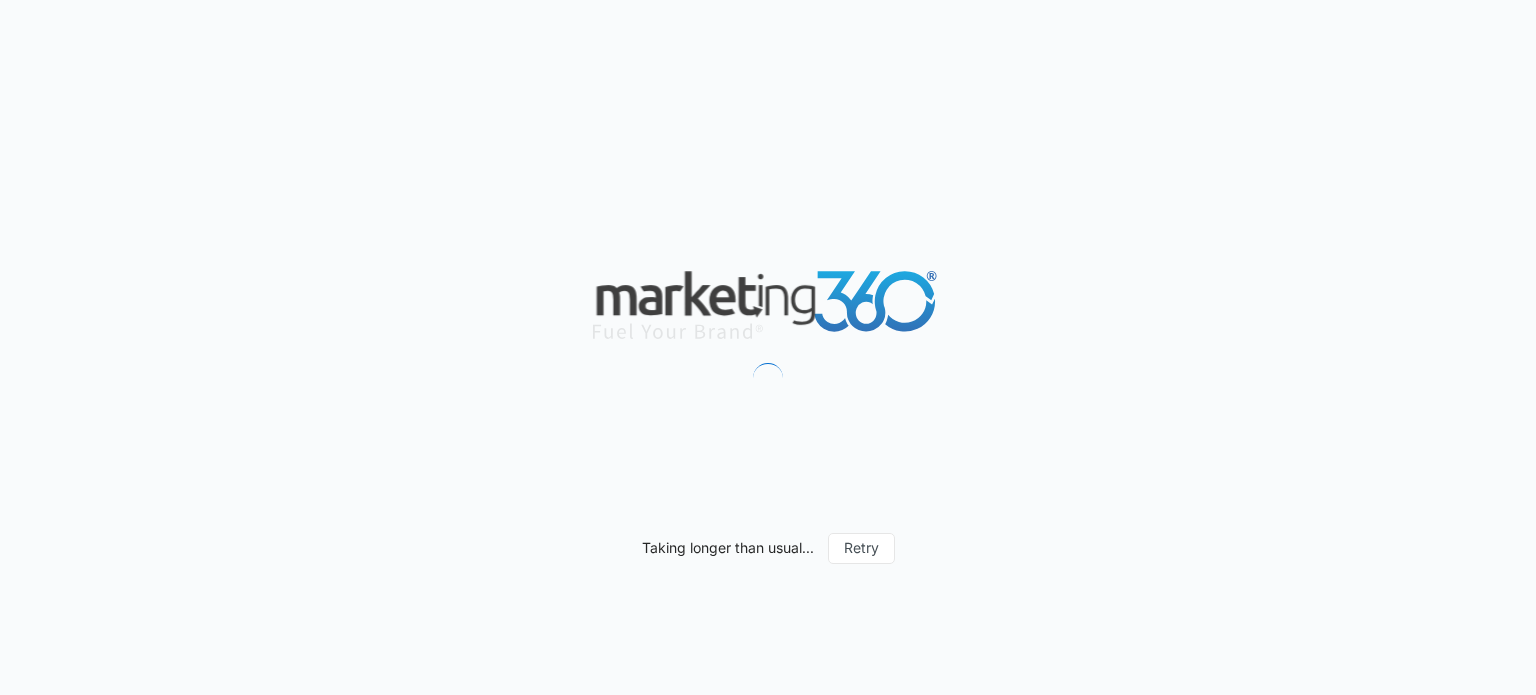 scroll, scrollTop: 0, scrollLeft: 0, axis: both 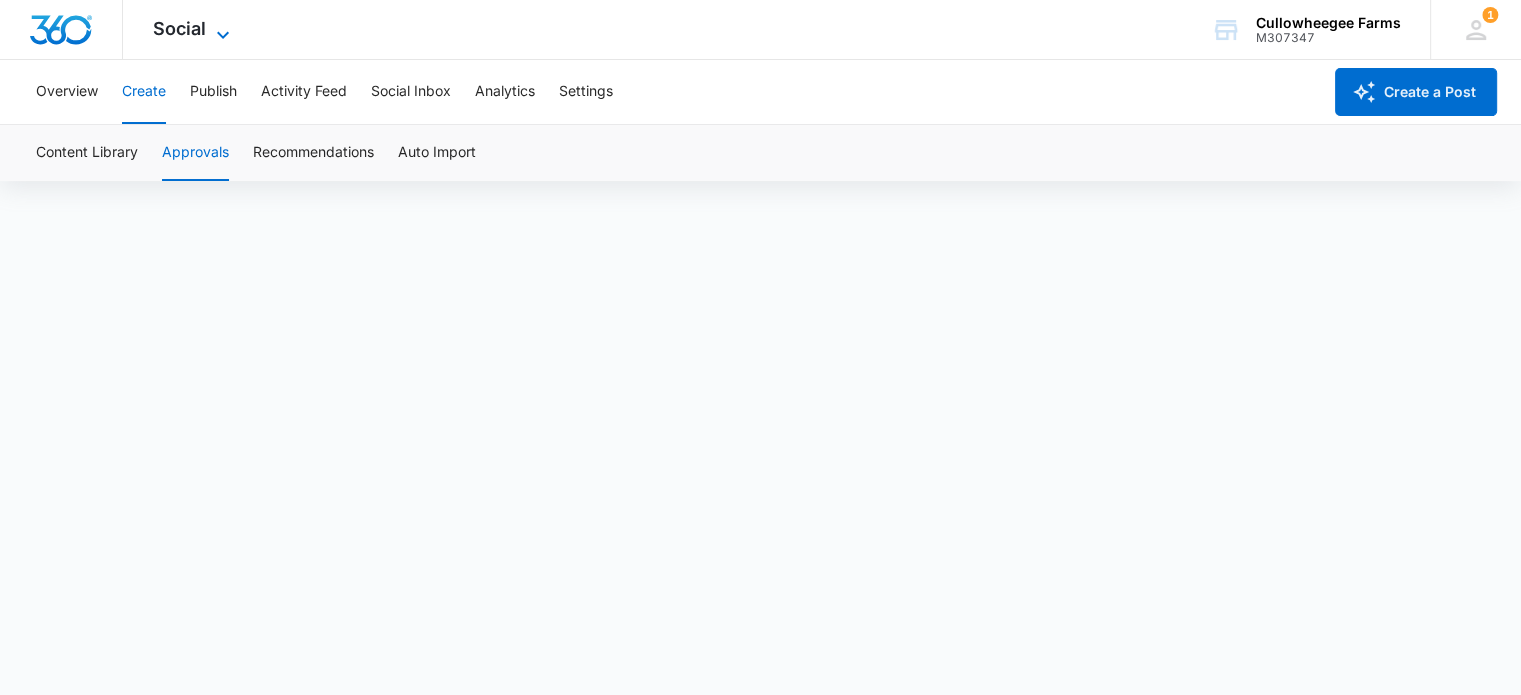 click 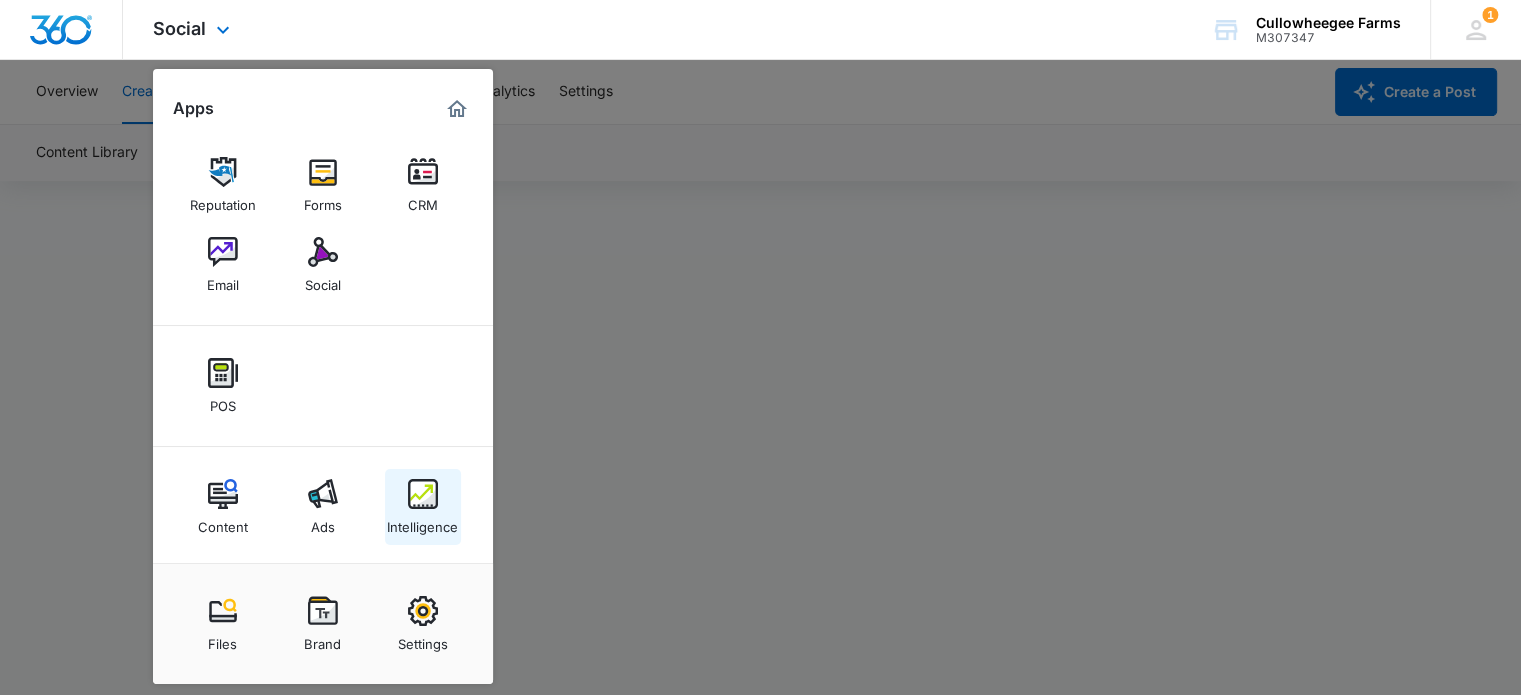 click at bounding box center [423, 494] 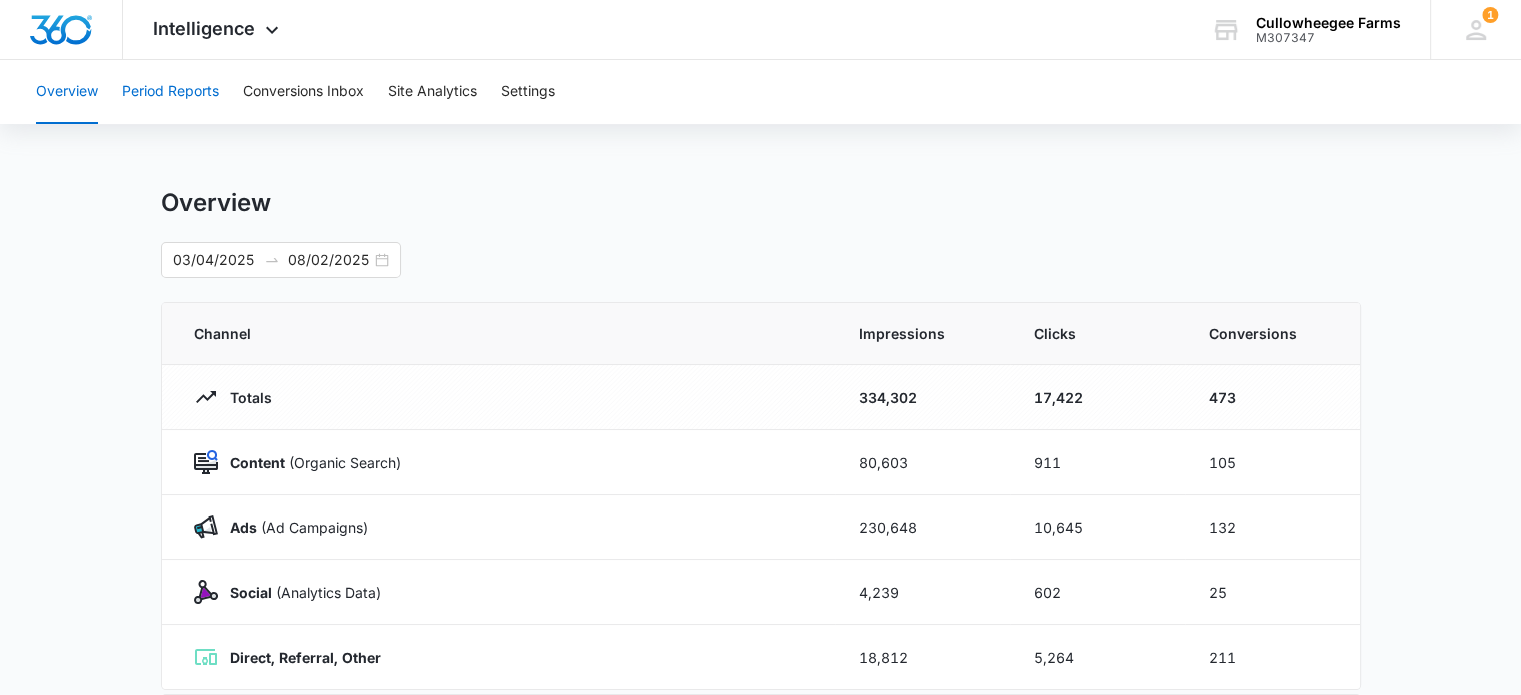 click on "Period Reports" at bounding box center (170, 92) 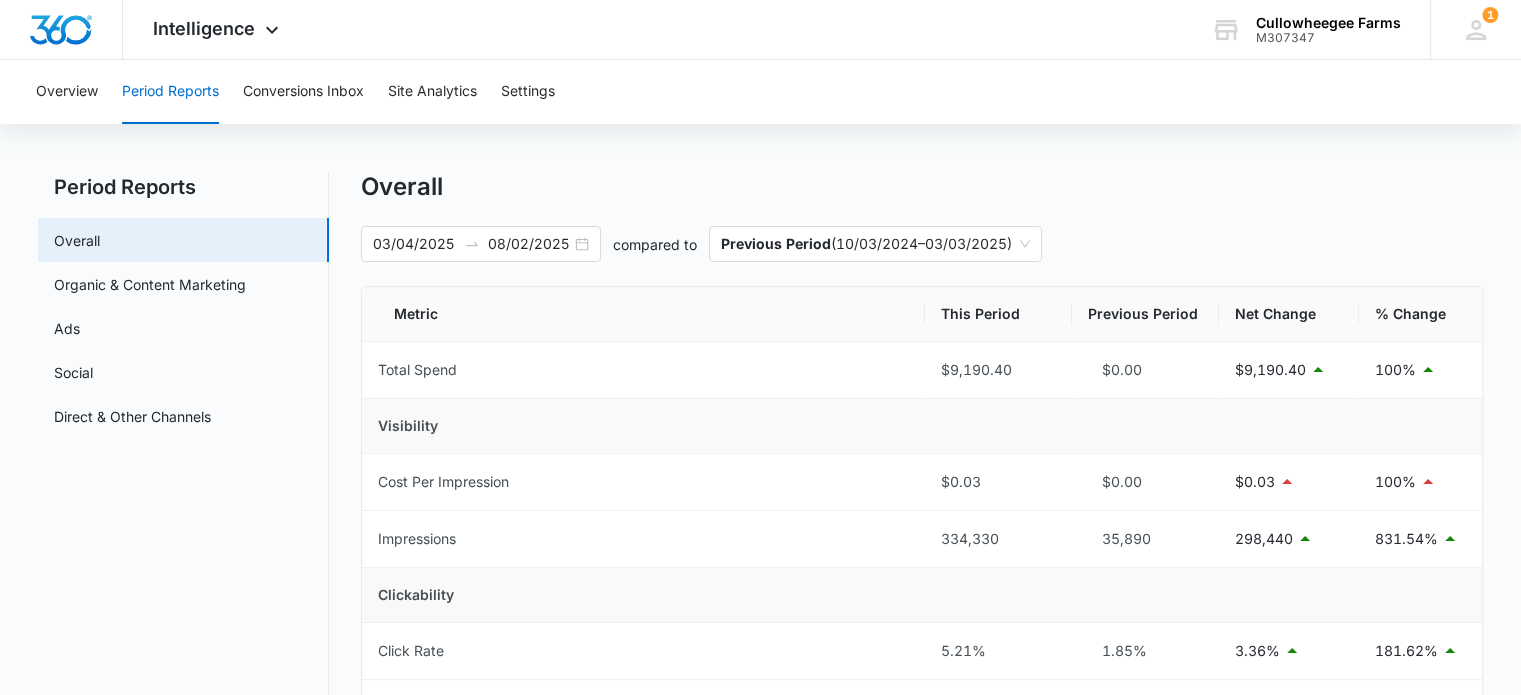 scroll, scrollTop: 0, scrollLeft: 0, axis: both 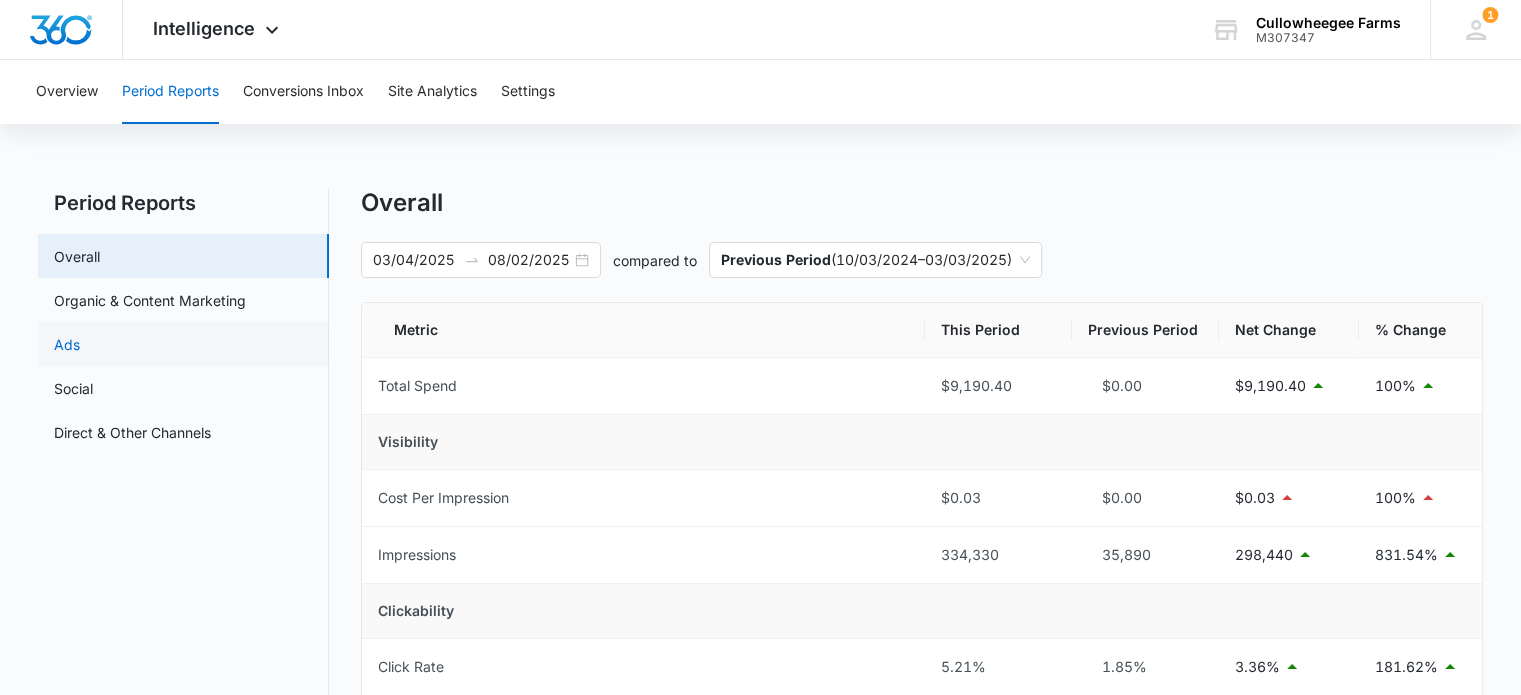click on "Ads" at bounding box center [67, 344] 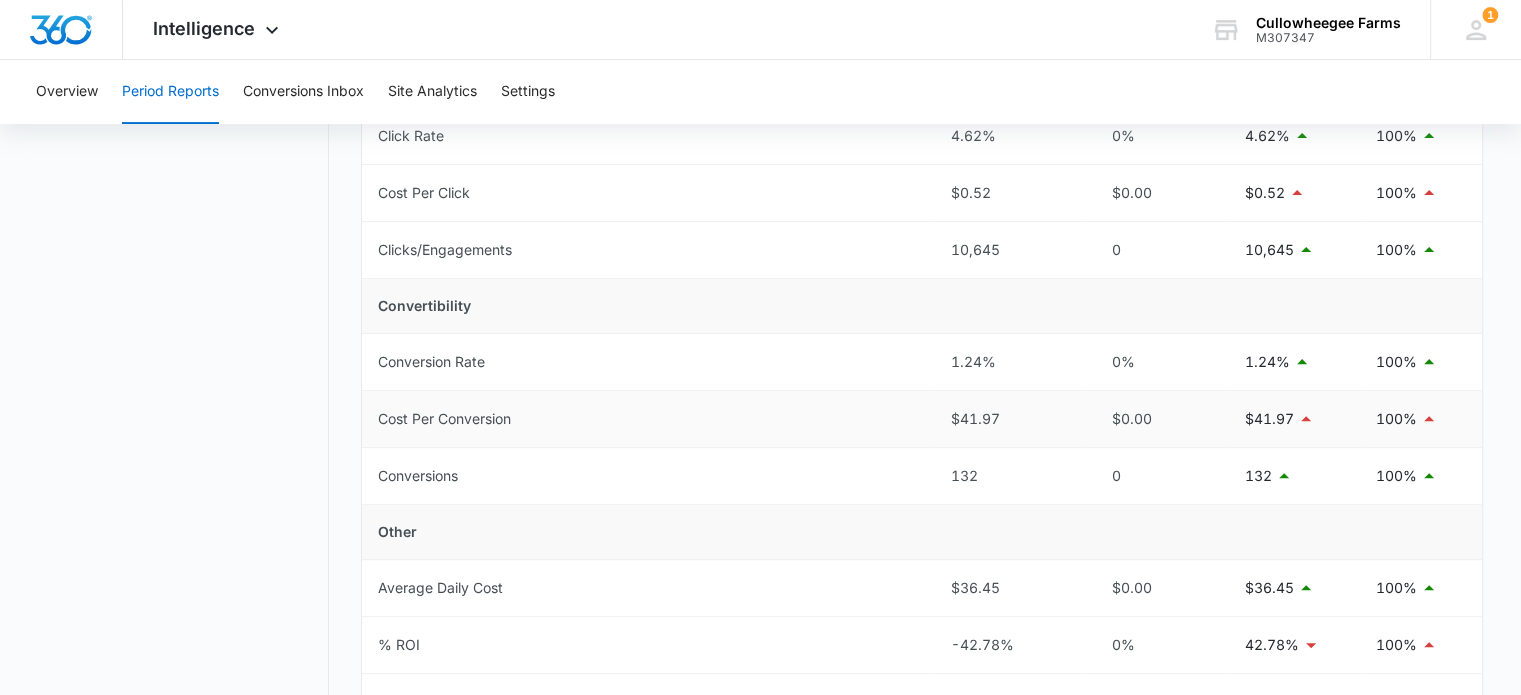 scroll, scrollTop: 600, scrollLeft: 0, axis: vertical 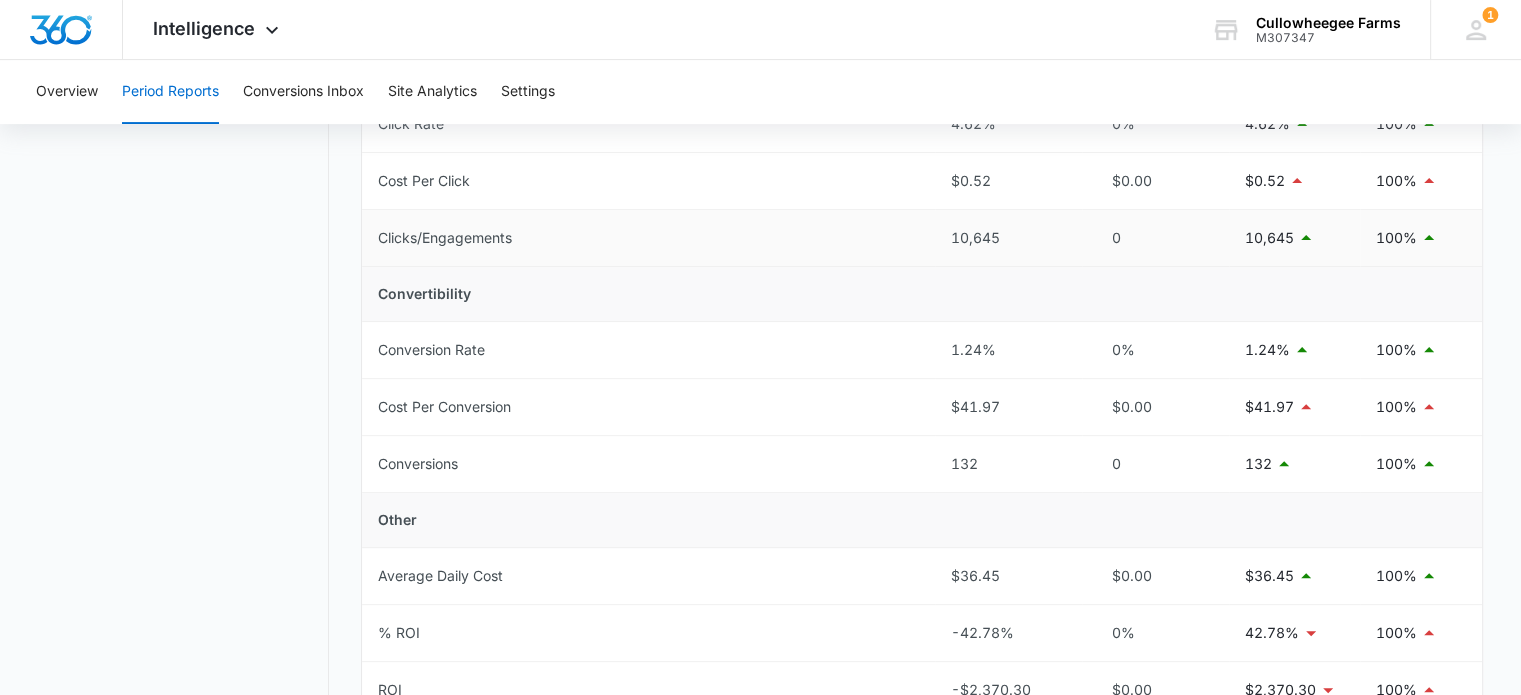 click on "10,645" at bounding box center [1008, 238] 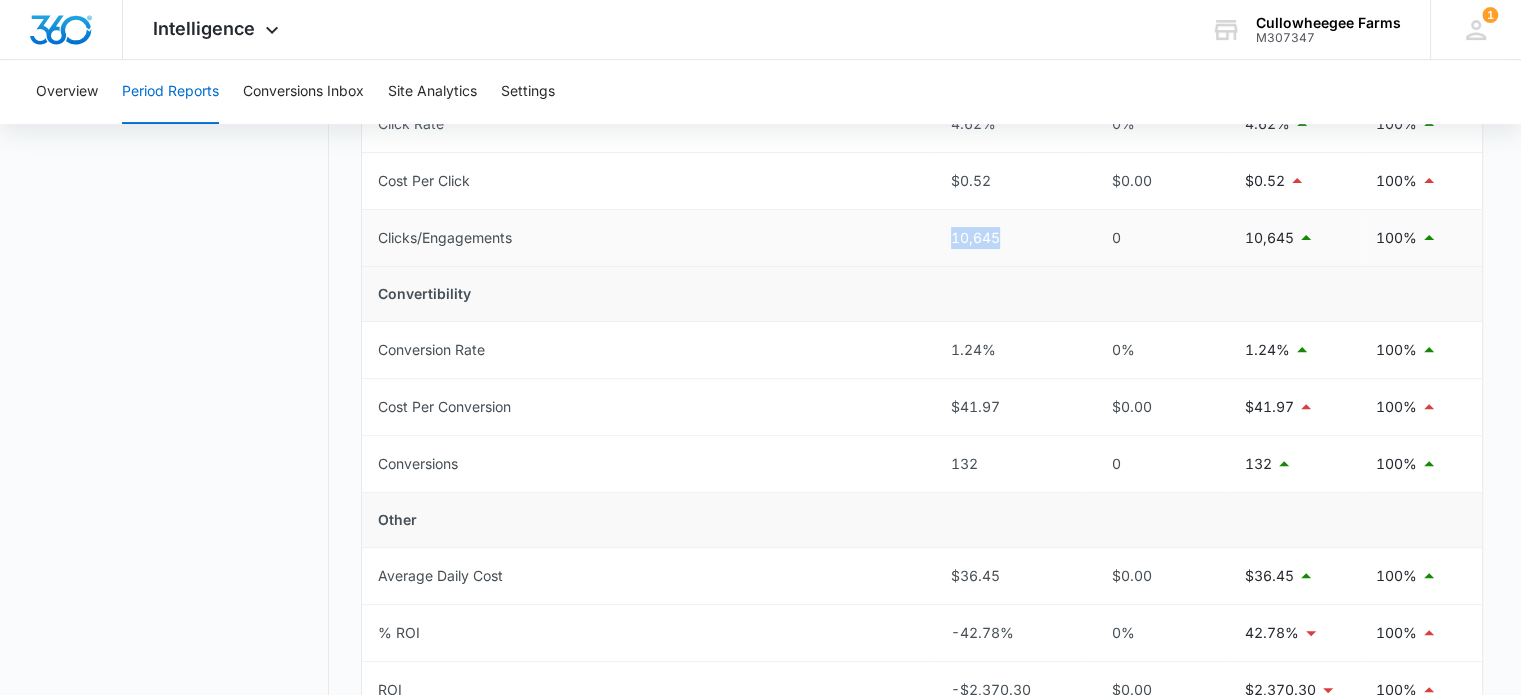 click on "10,645" at bounding box center [1008, 238] 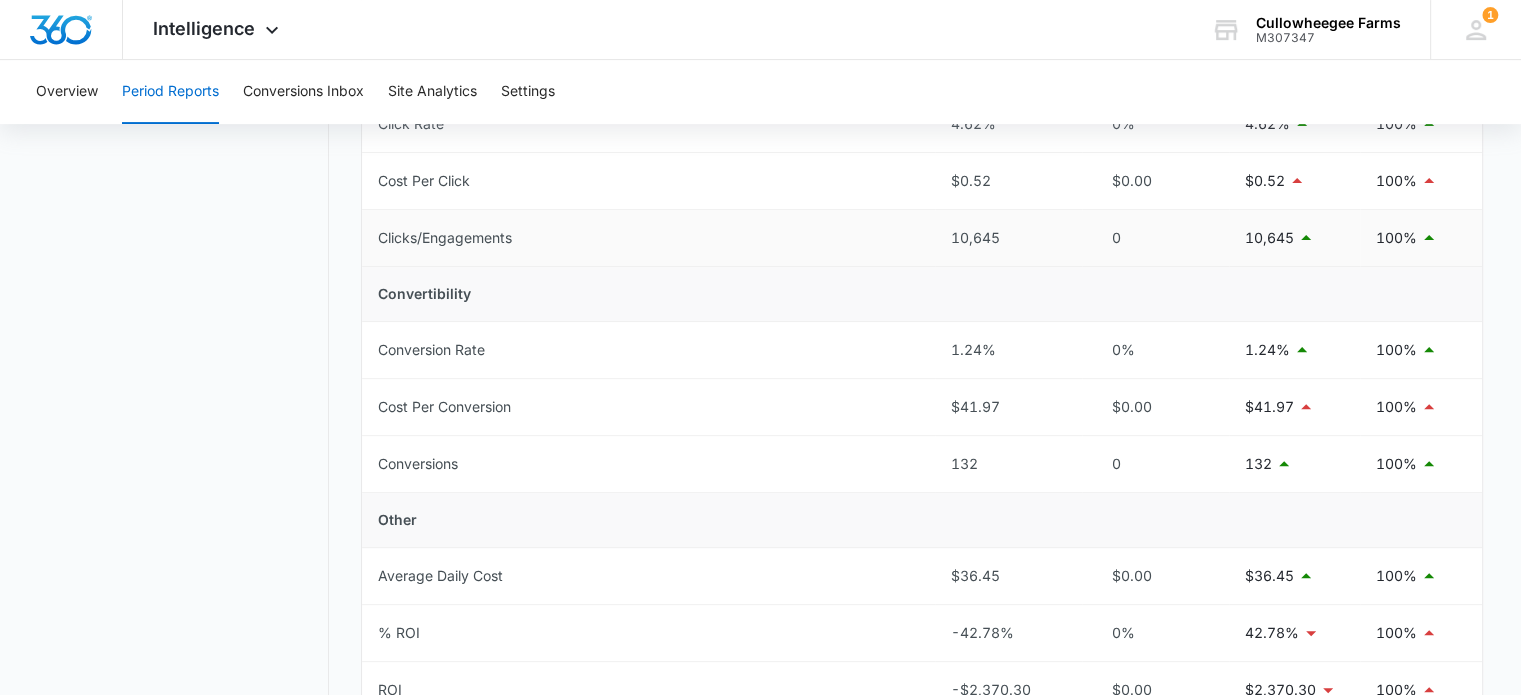 click on "Clicks/Engagements" at bounding box center (648, 238) 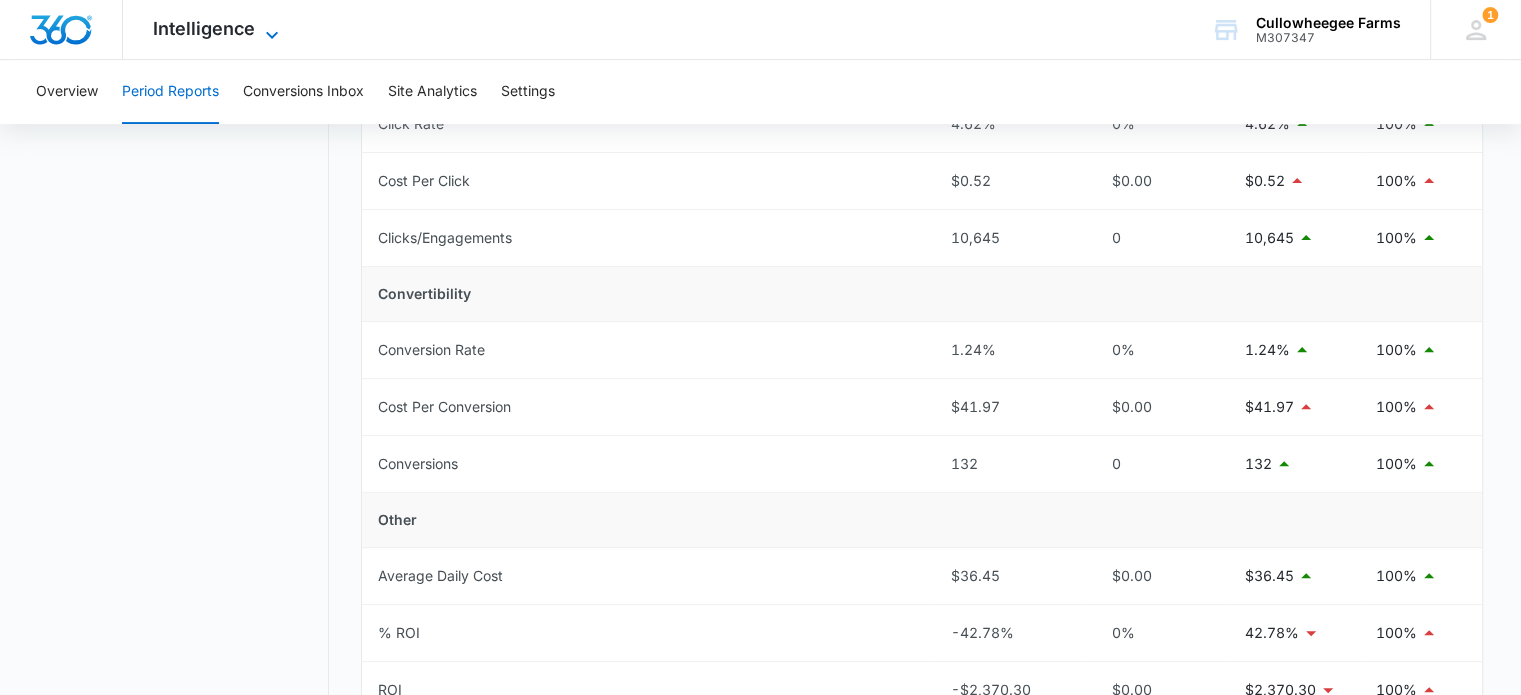 click on "Intelligence" at bounding box center (204, 28) 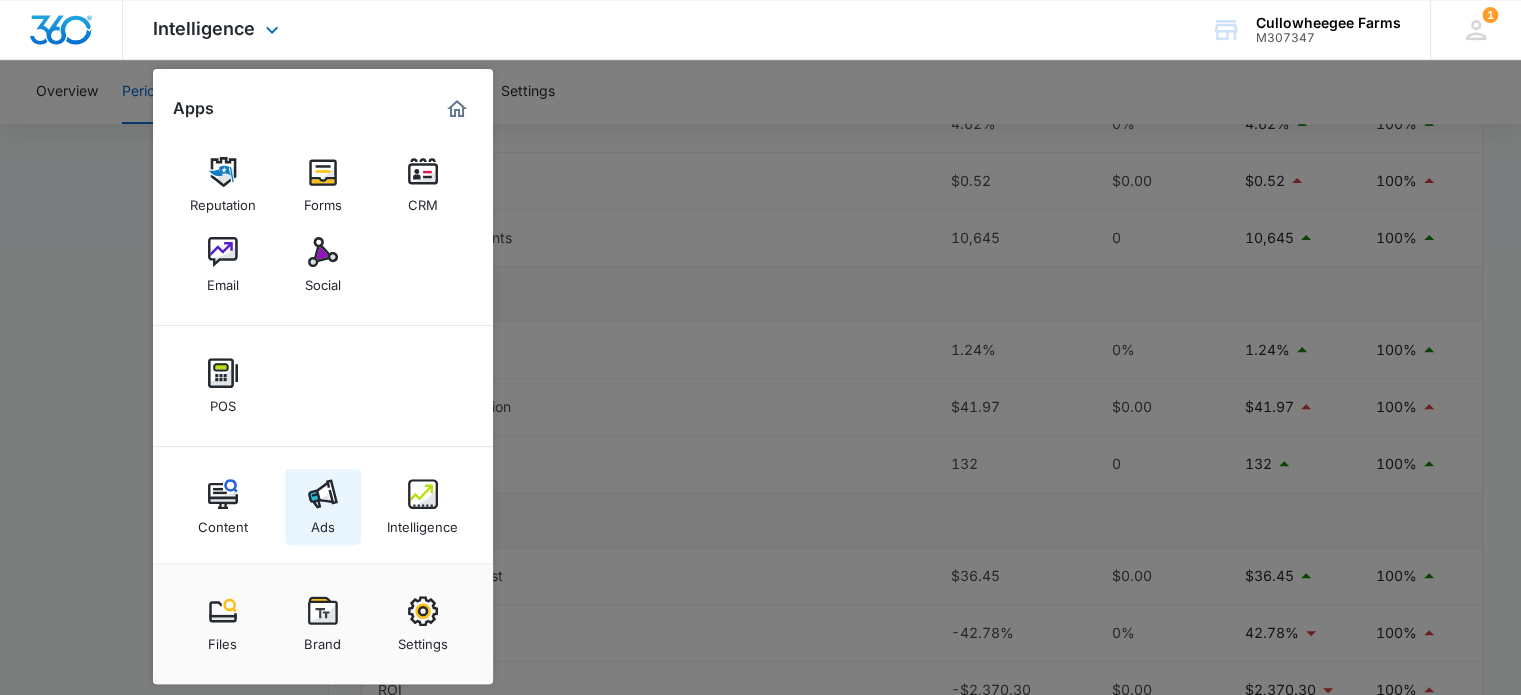 click on "Ads" at bounding box center (323, 507) 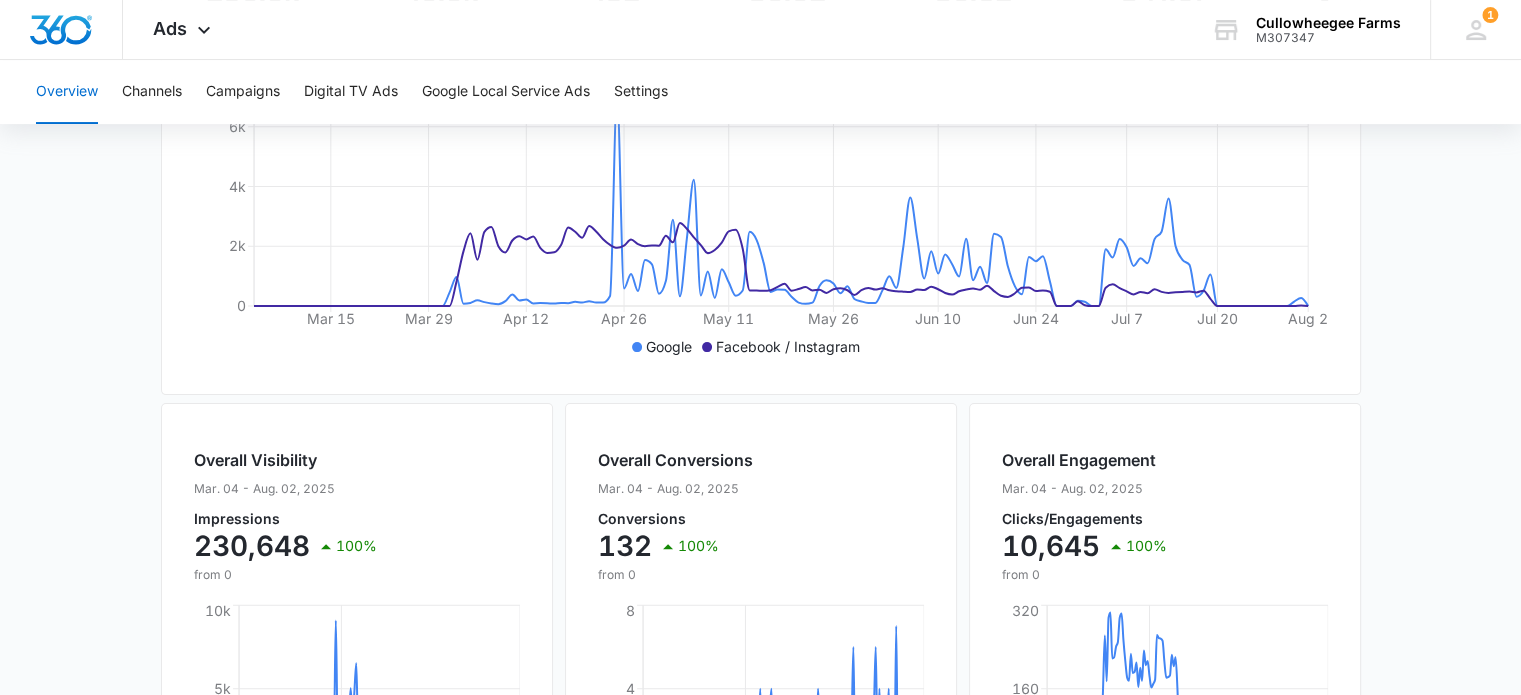 scroll, scrollTop: 442, scrollLeft: 0, axis: vertical 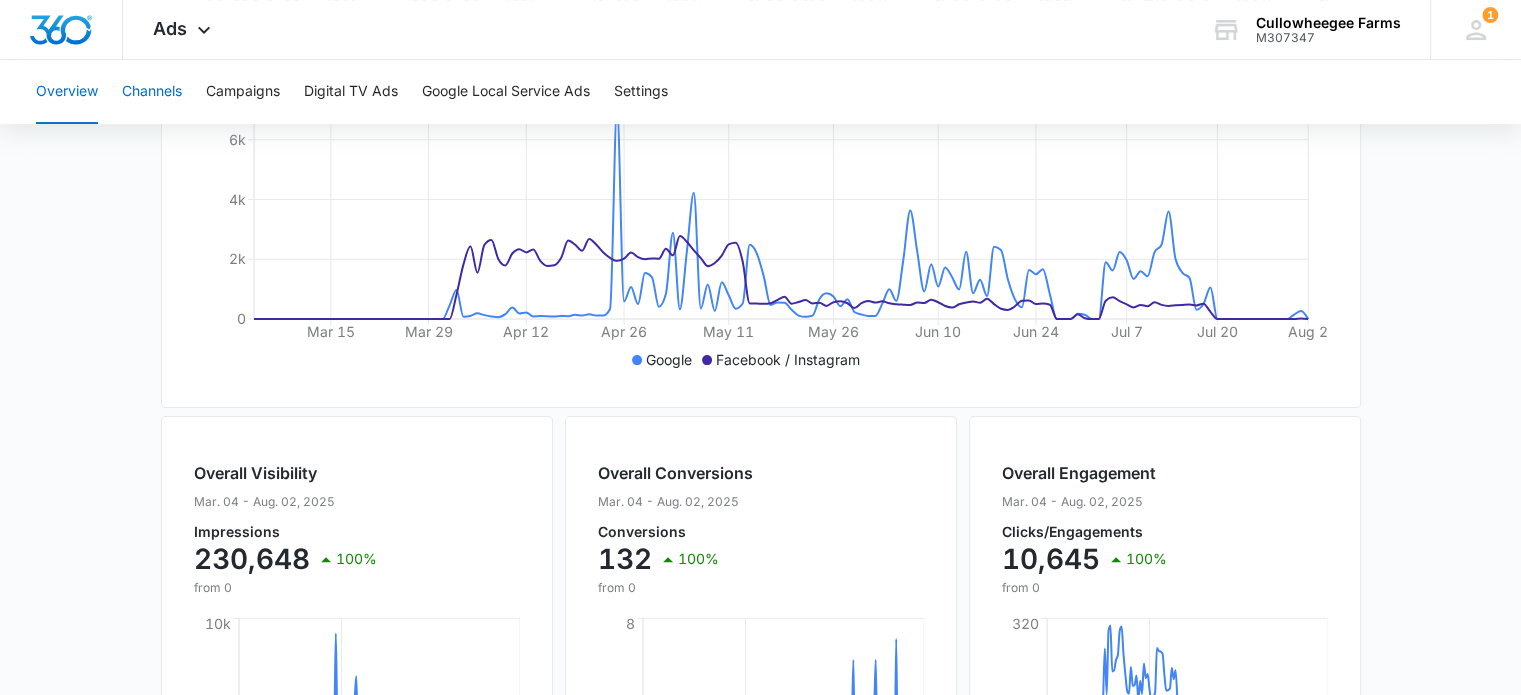 click on "Channels" at bounding box center (152, 92) 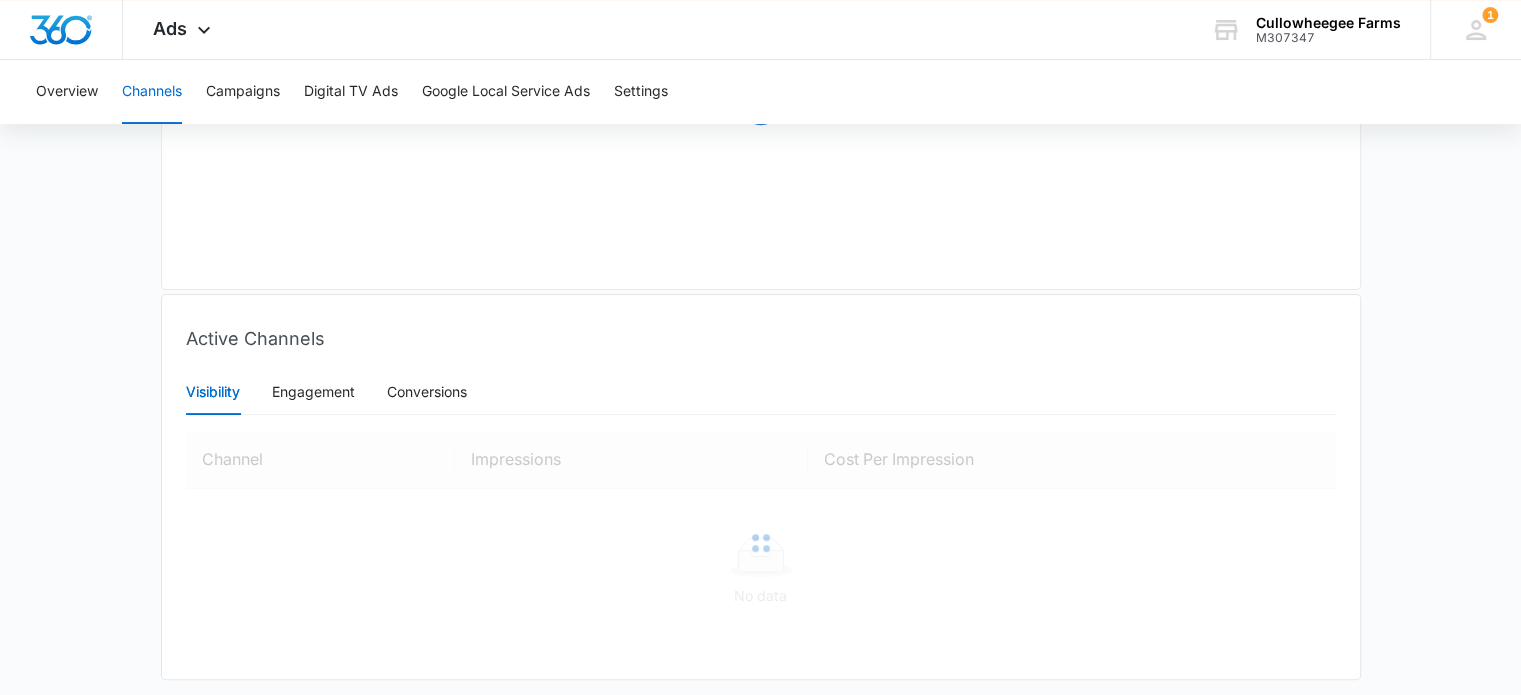 scroll, scrollTop: 0, scrollLeft: 0, axis: both 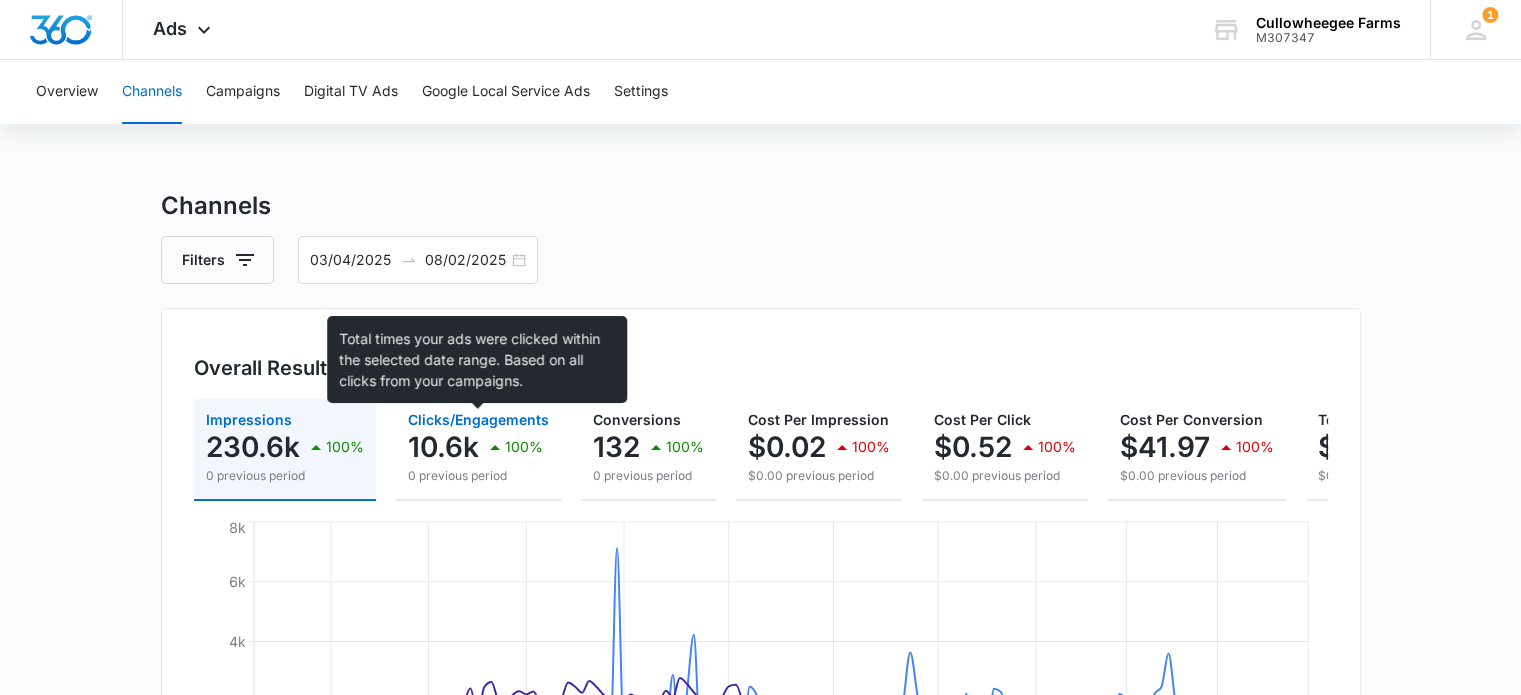 click on "Clicks/Engagements" at bounding box center (478, 419) 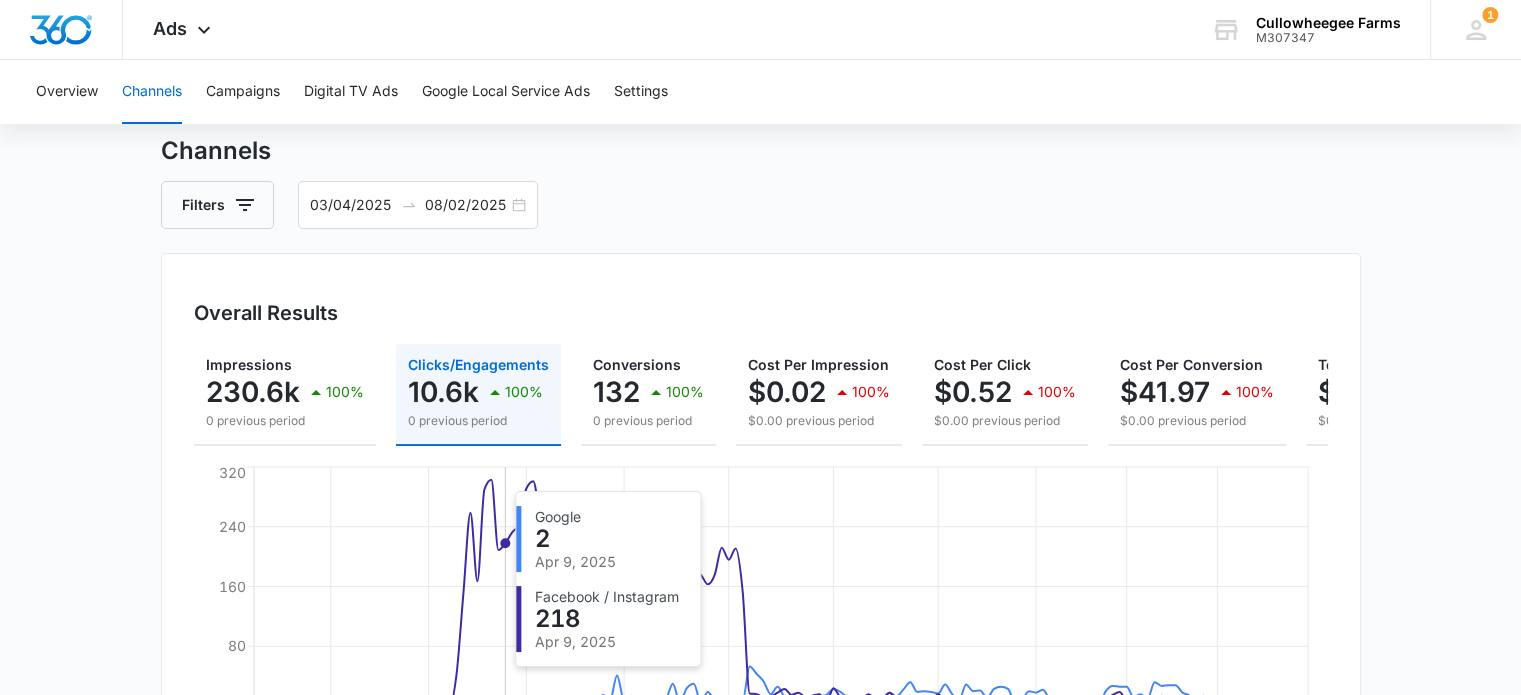 scroll, scrollTop: 0, scrollLeft: 0, axis: both 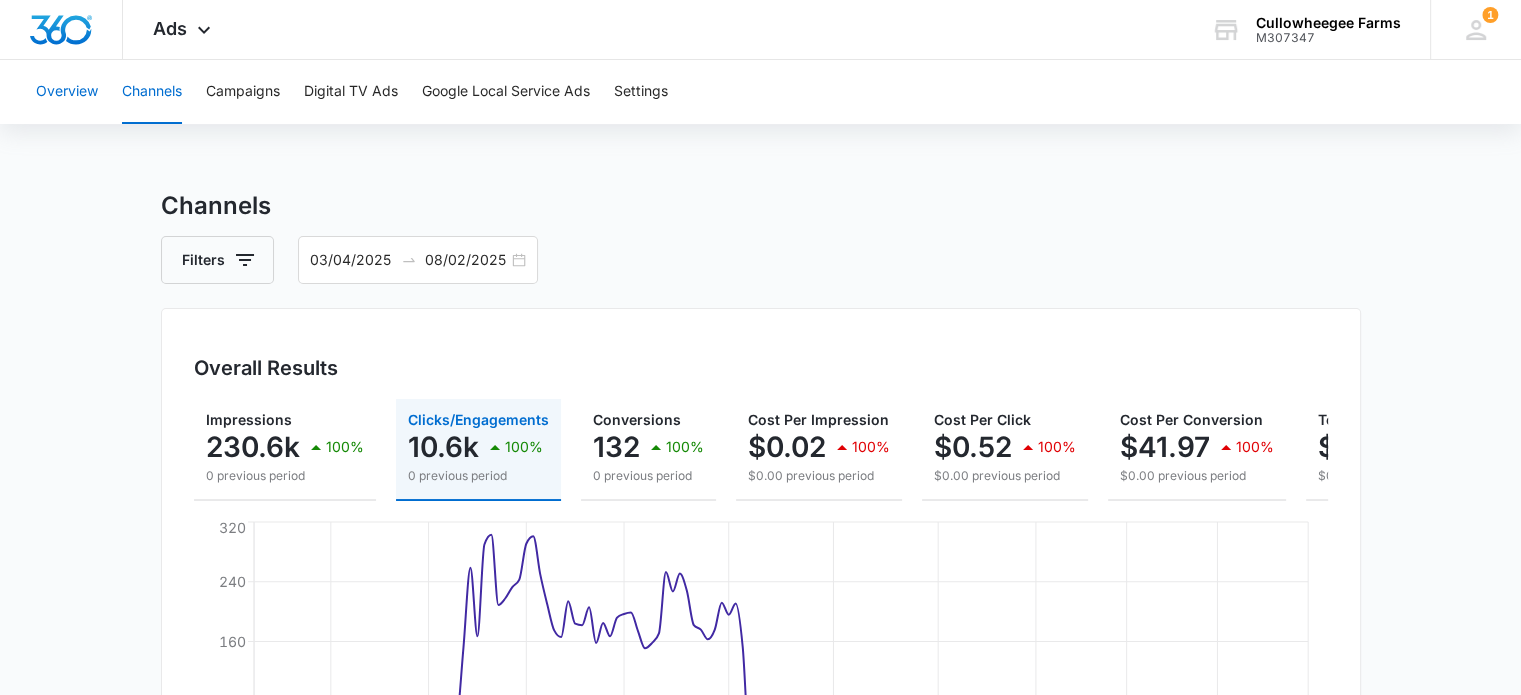 click on "Overview" at bounding box center [67, 92] 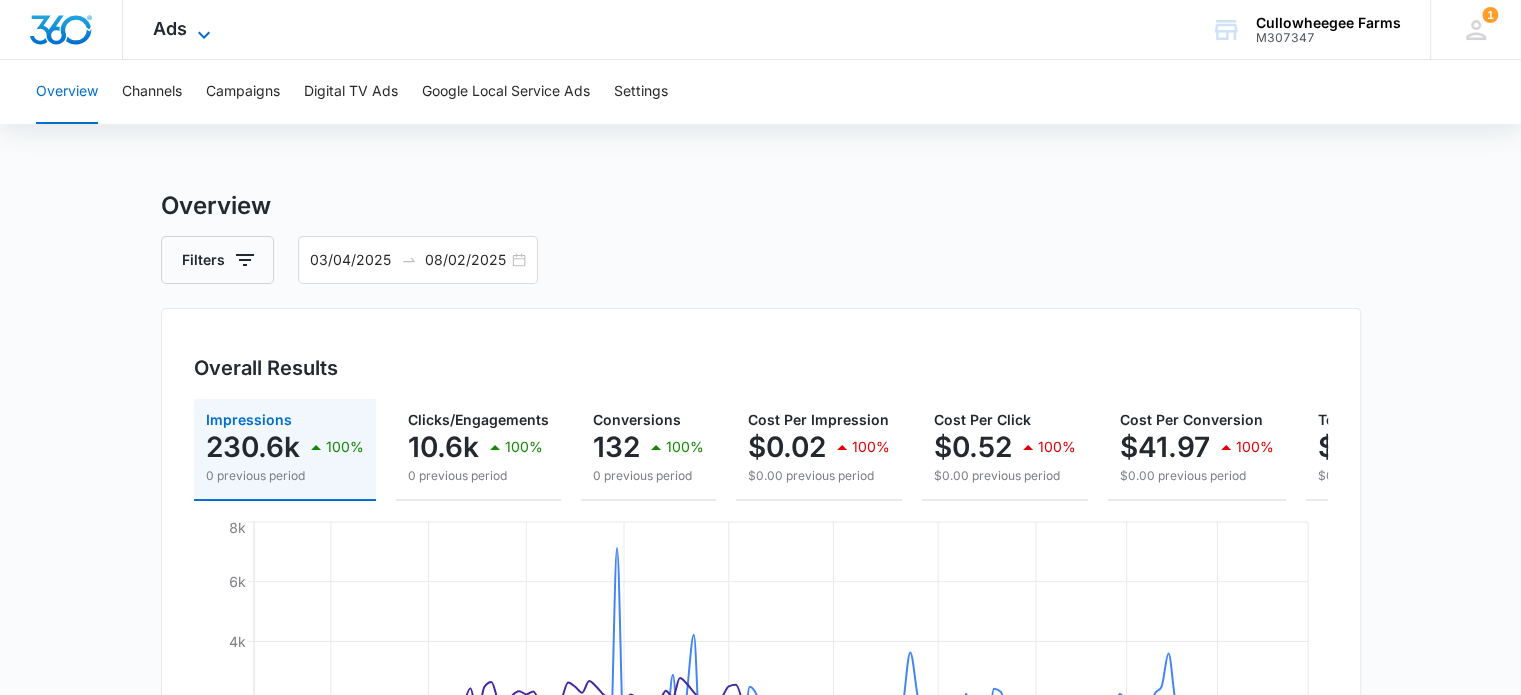 click 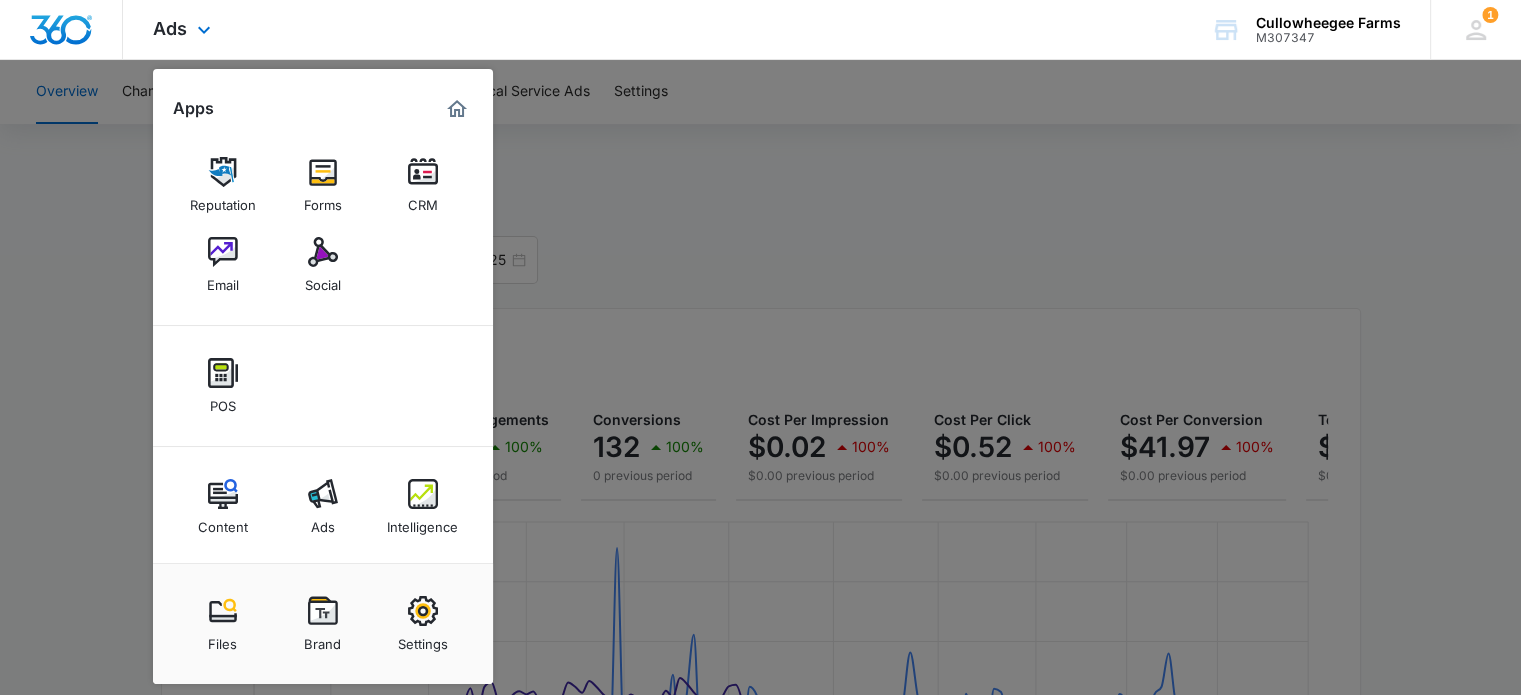 scroll, scrollTop: 4, scrollLeft: 0, axis: vertical 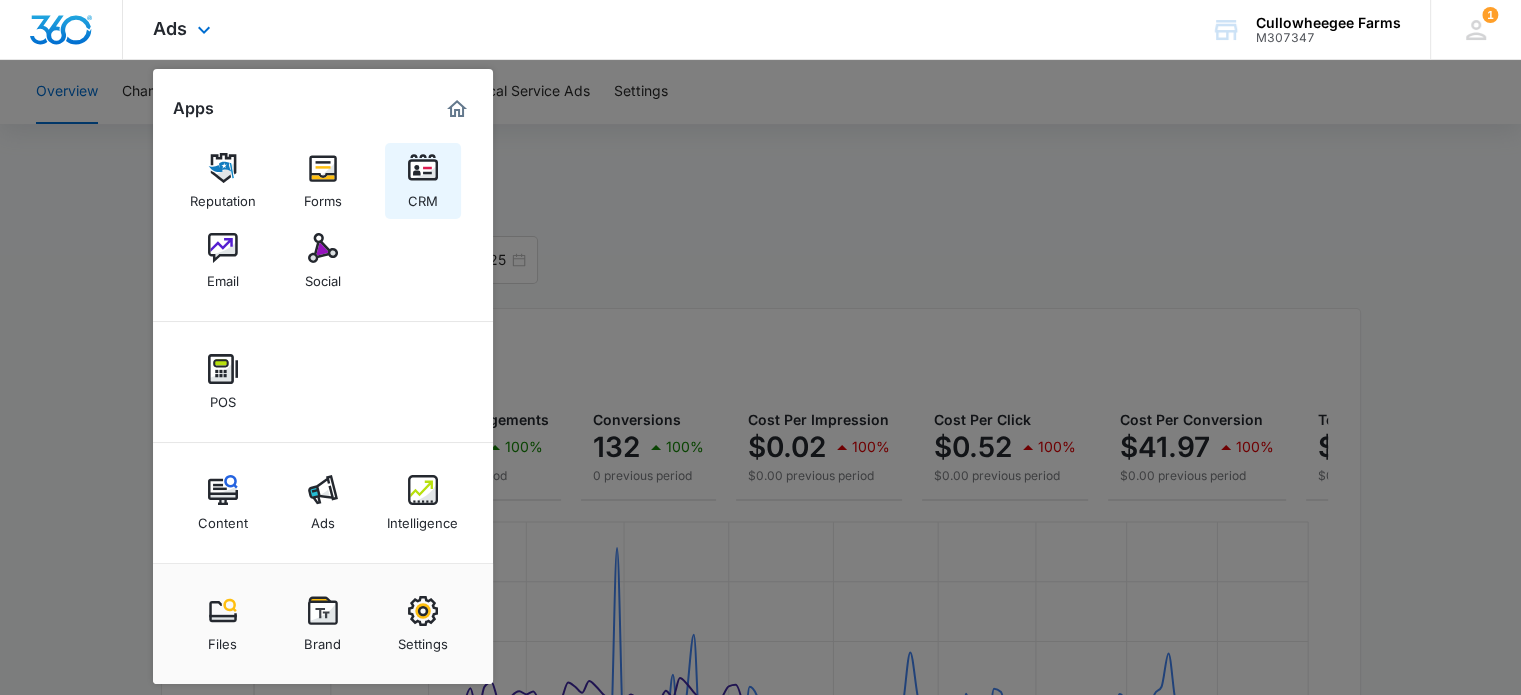 click at bounding box center [423, 168] 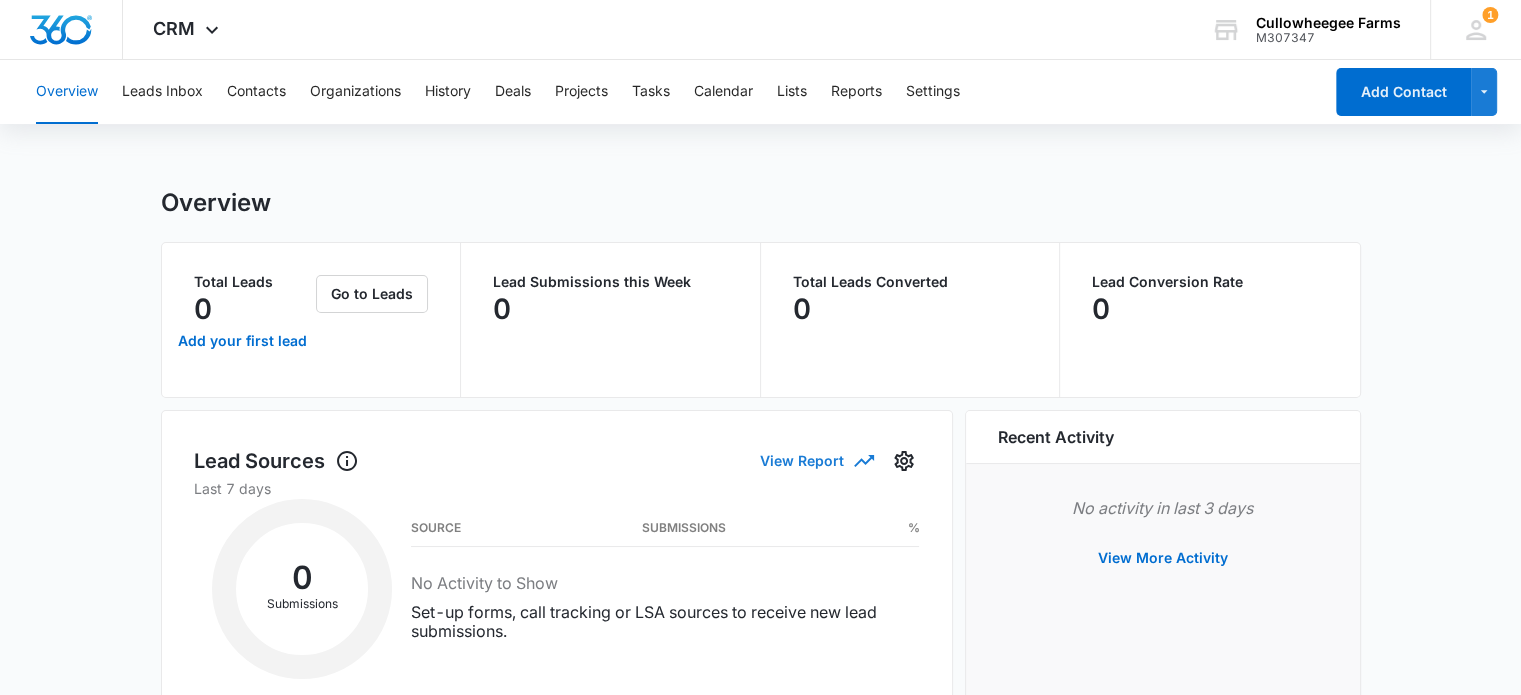 click on "View Report" at bounding box center (816, 460) 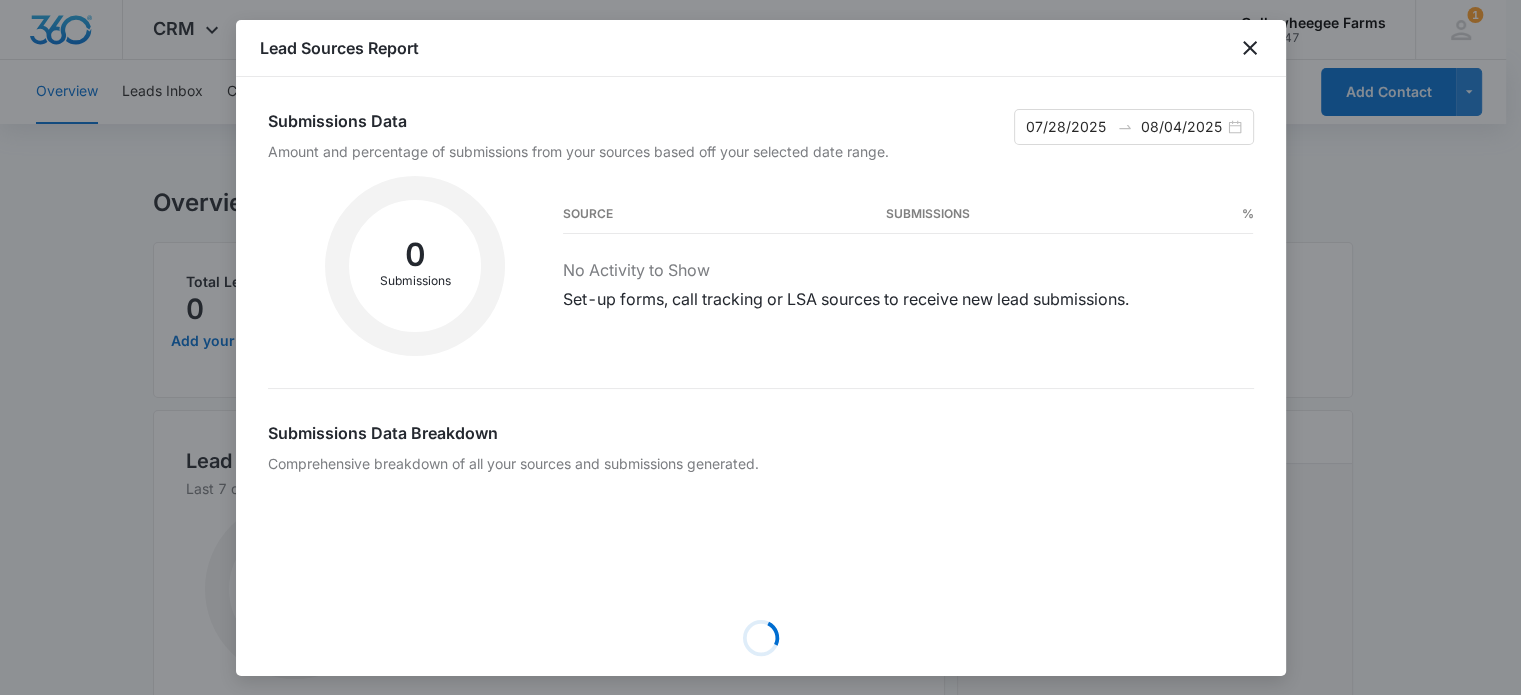 click on "07/28/2025 08/04/2025" at bounding box center [1134, 142] 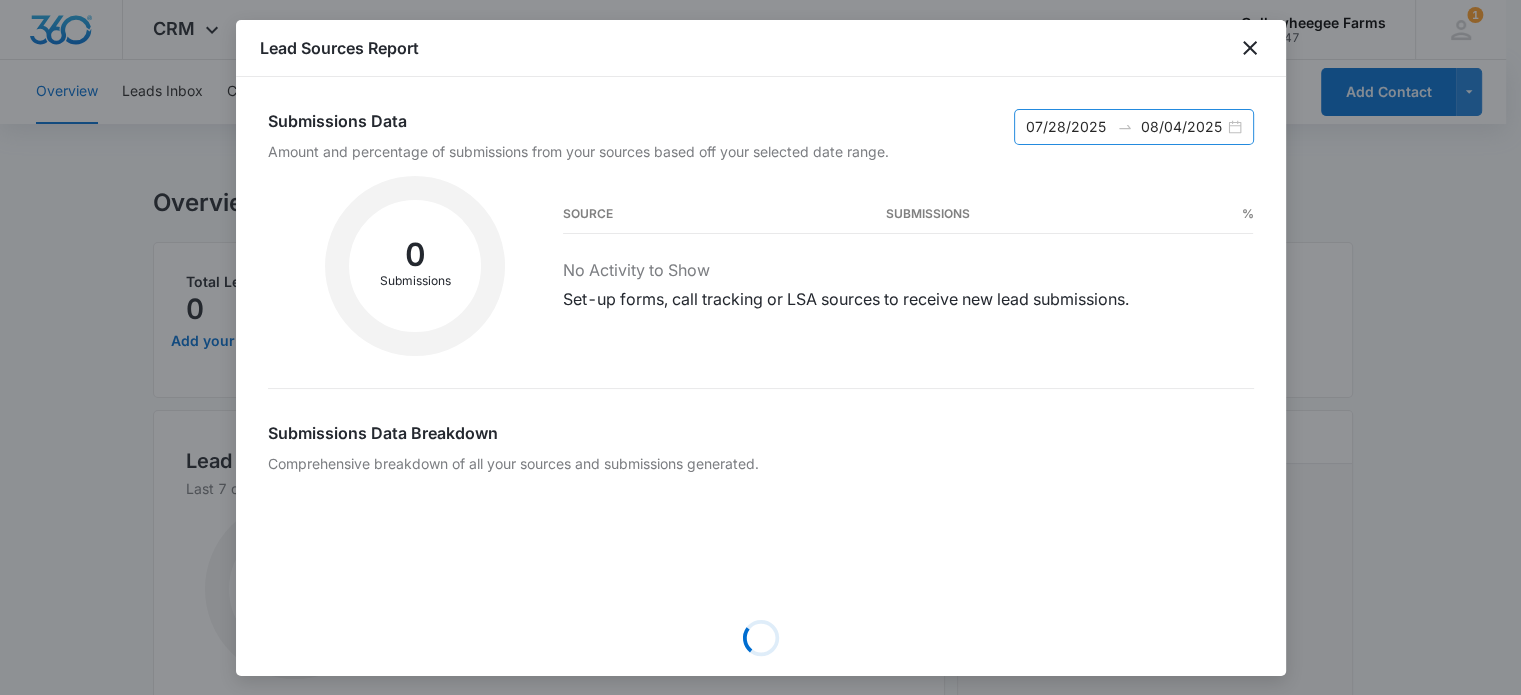 click 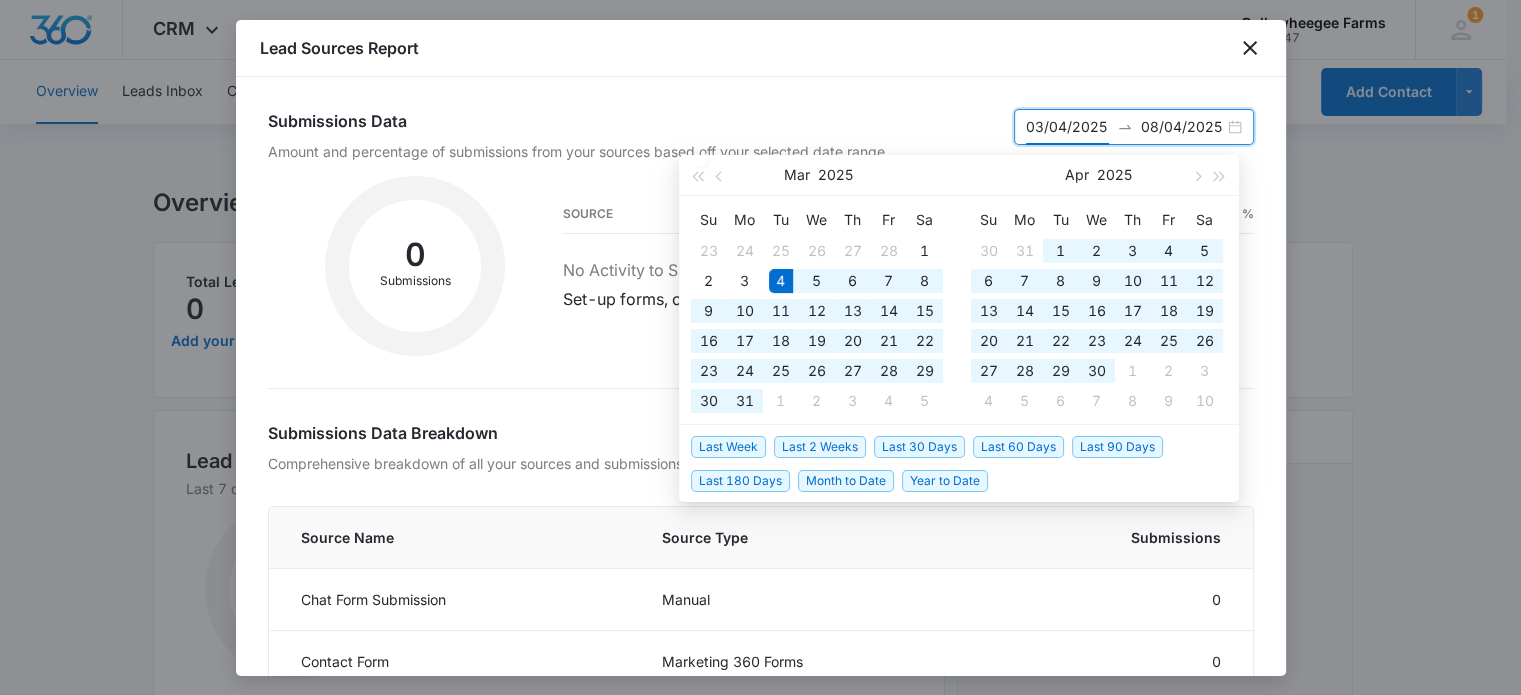 type on "03/04/2025" 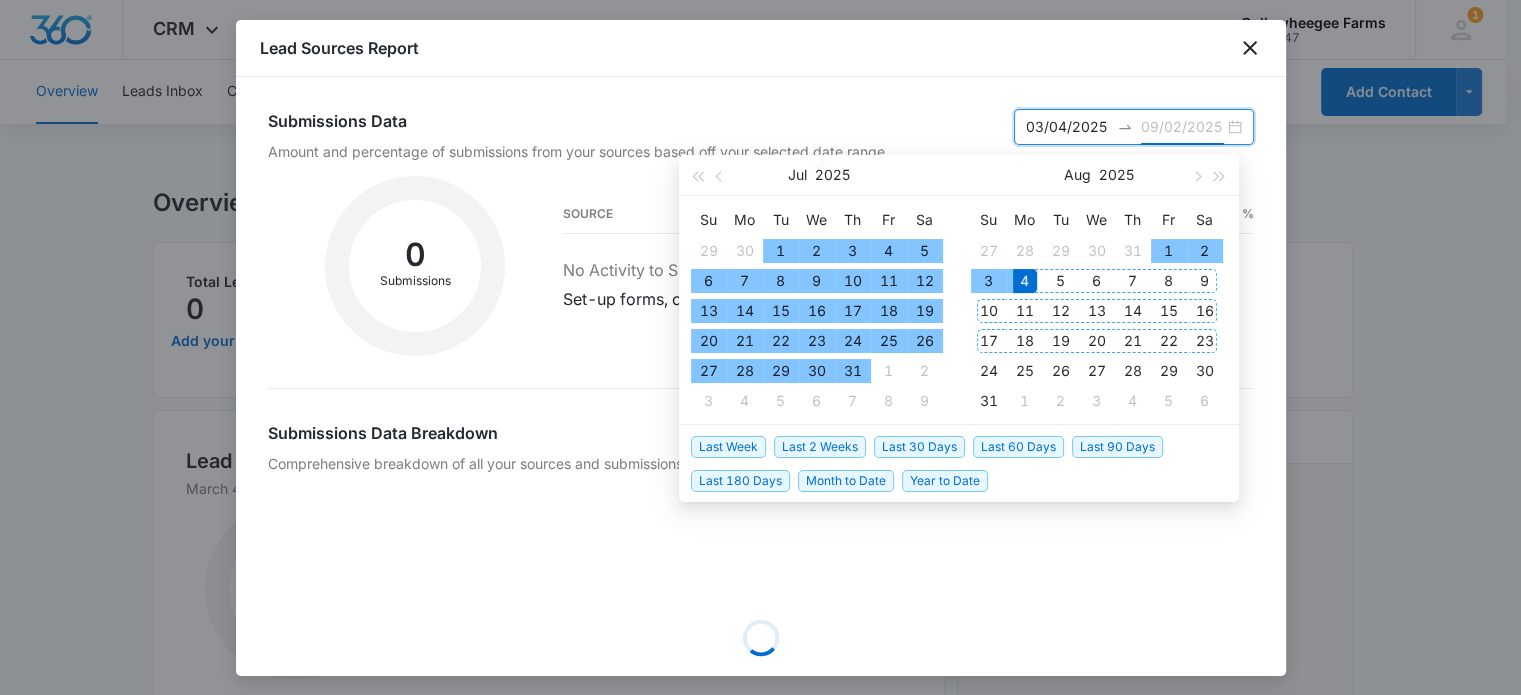 type on "08/04/2025" 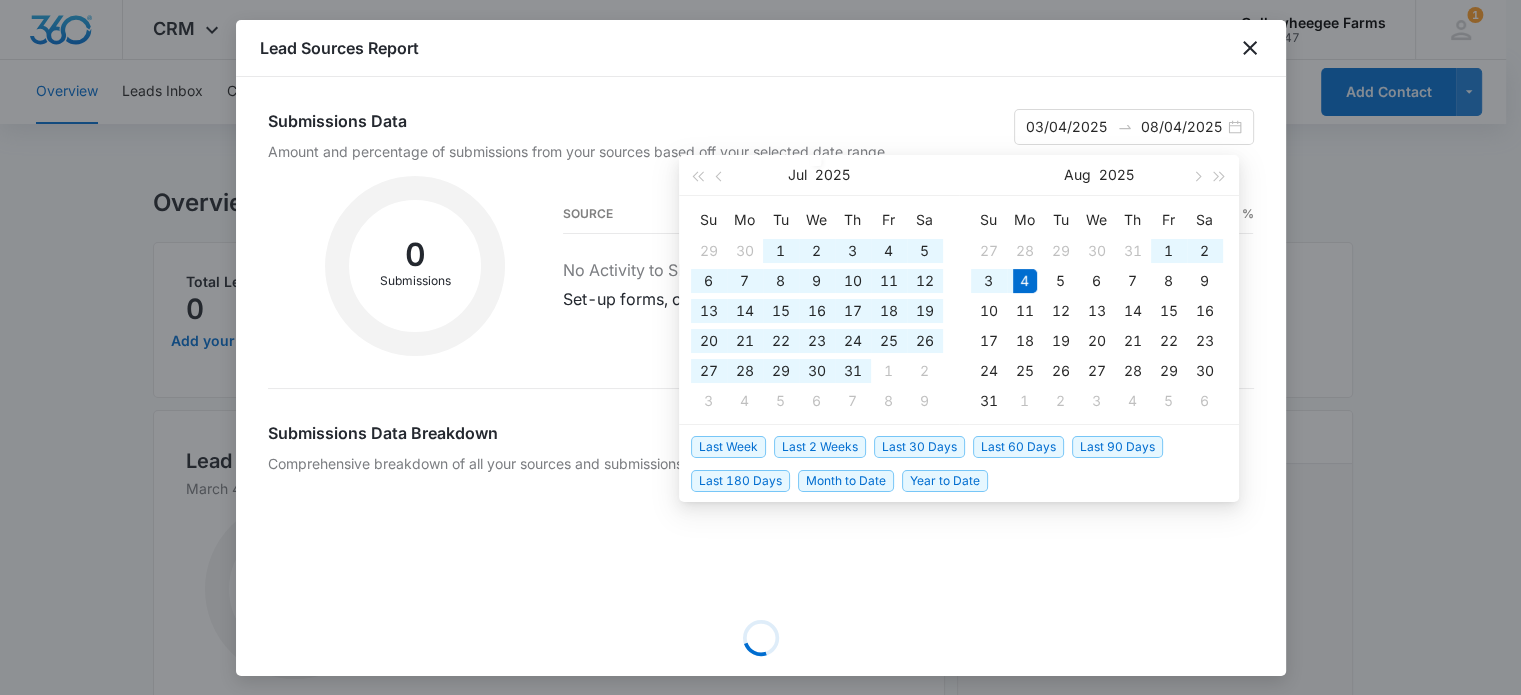 click on "Loading" at bounding box center [761, 638] 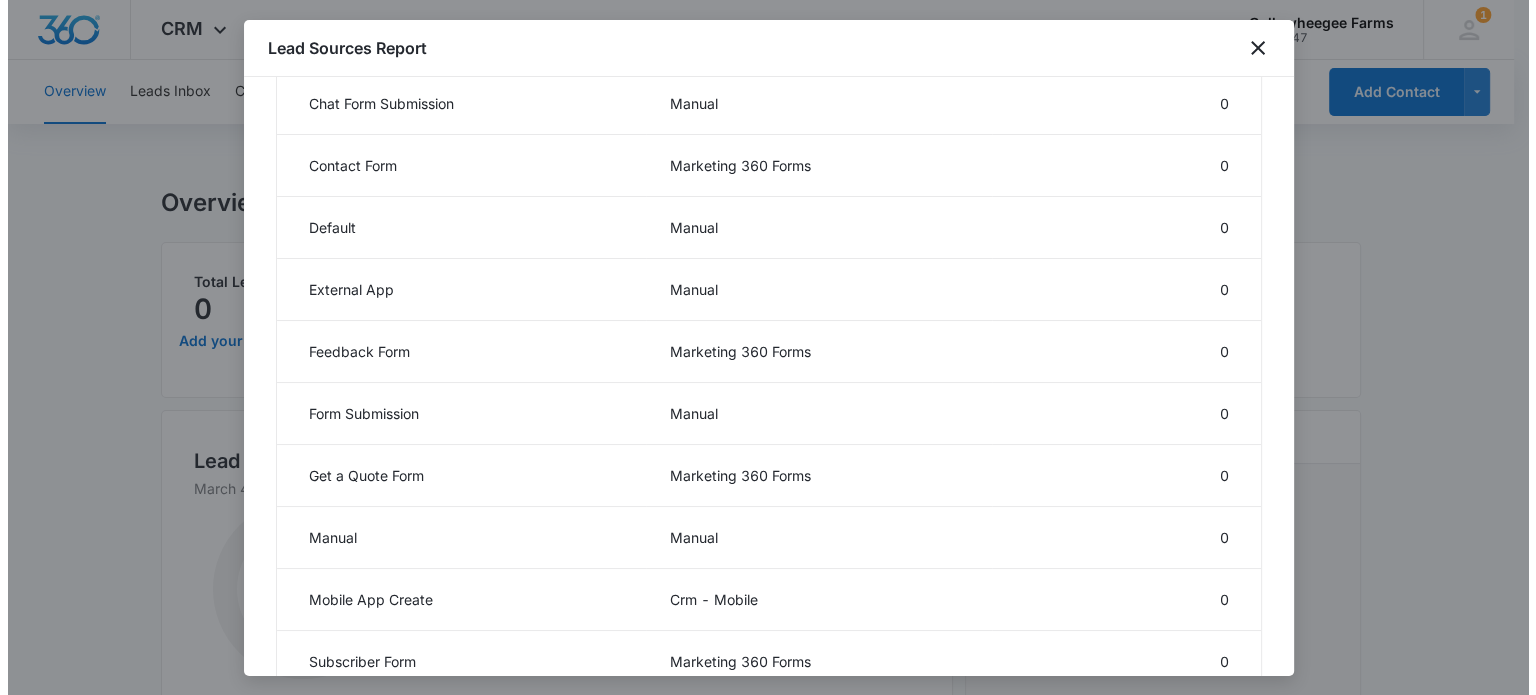 scroll, scrollTop: 500, scrollLeft: 0, axis: vertical 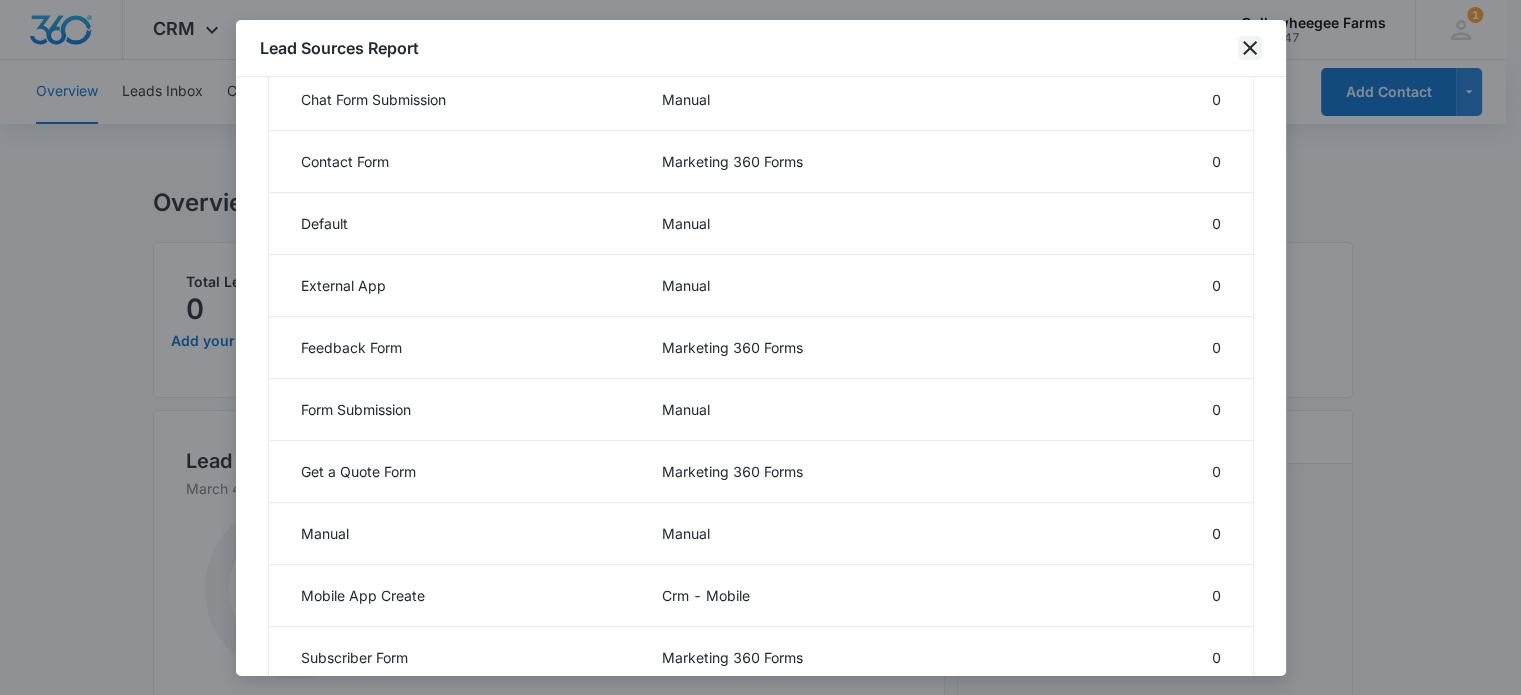 click 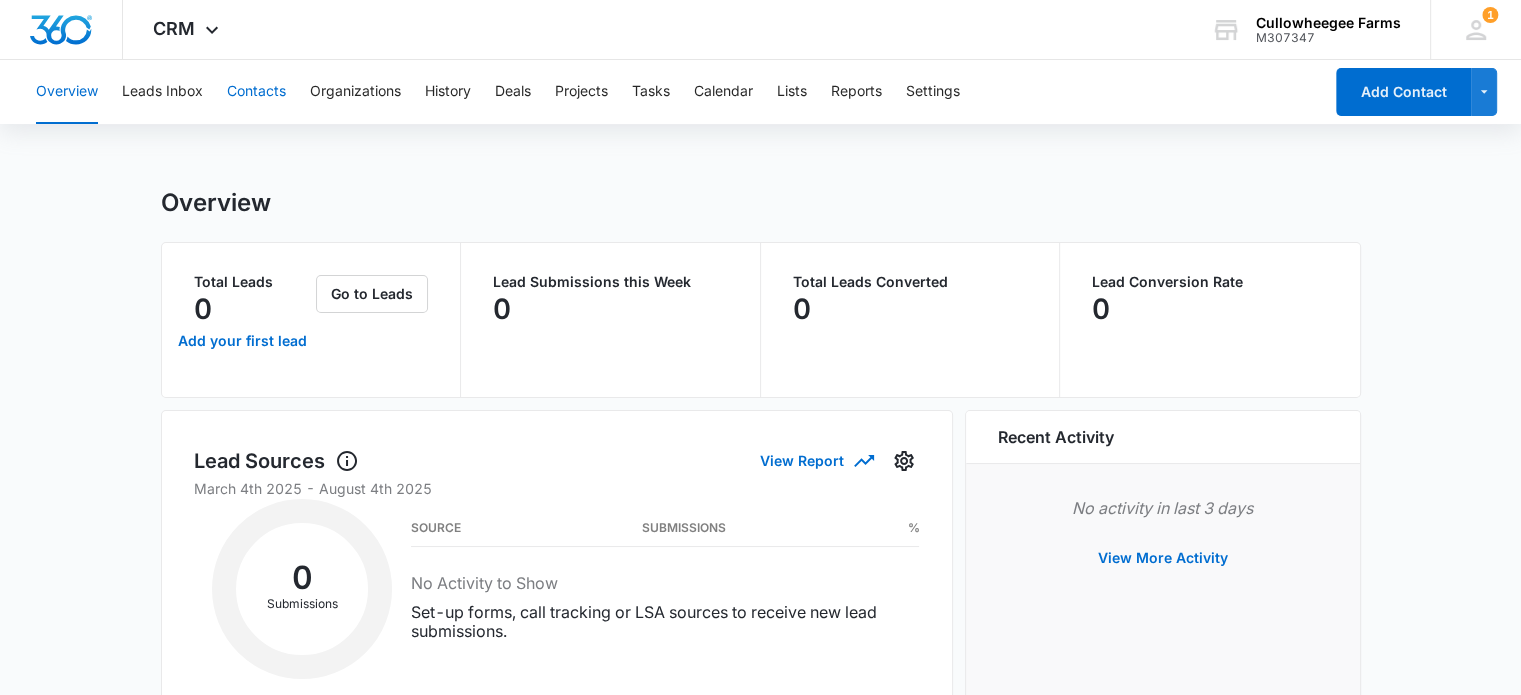 click on "Contacts" at bounding box center (256, 92) 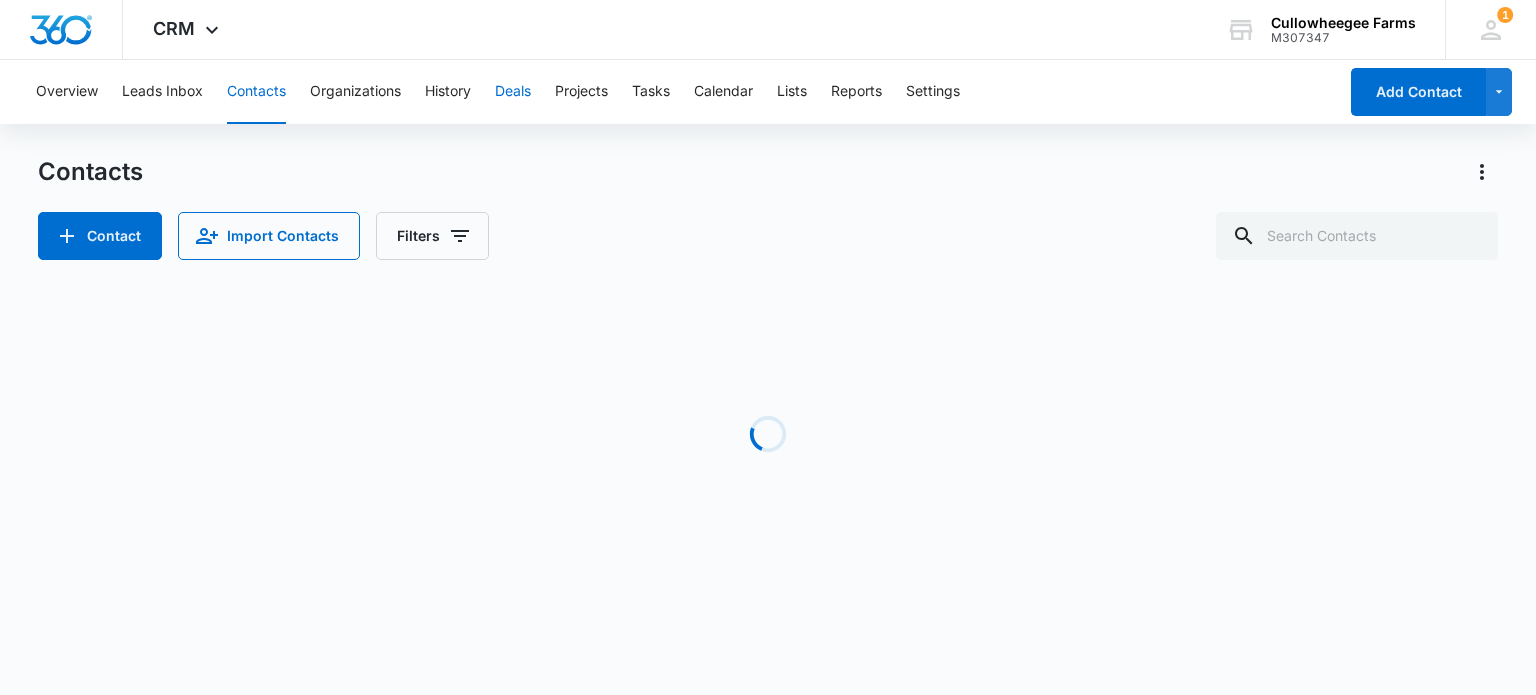 scroll, scrollTop: 0, scrollLeft: 0, axis: both 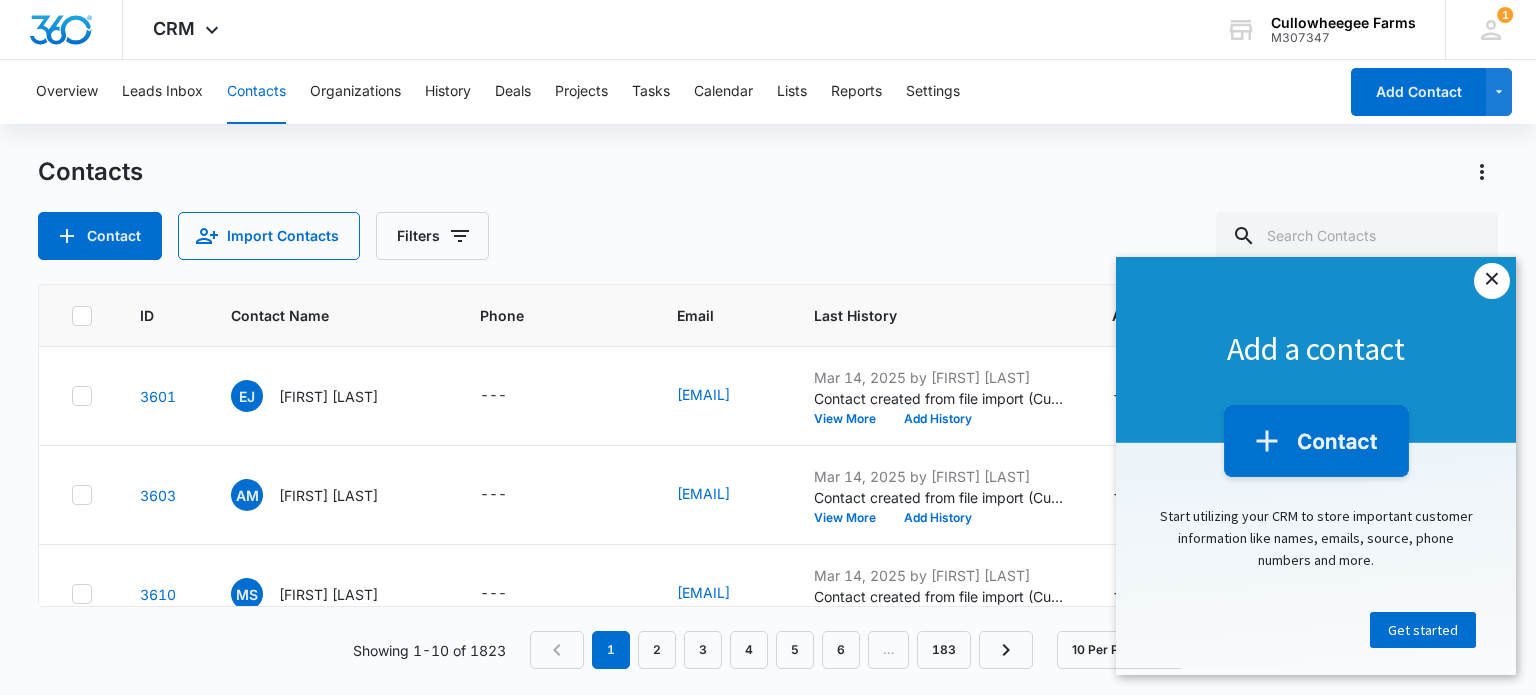 click on "×" at bounding box center [1492, 281] 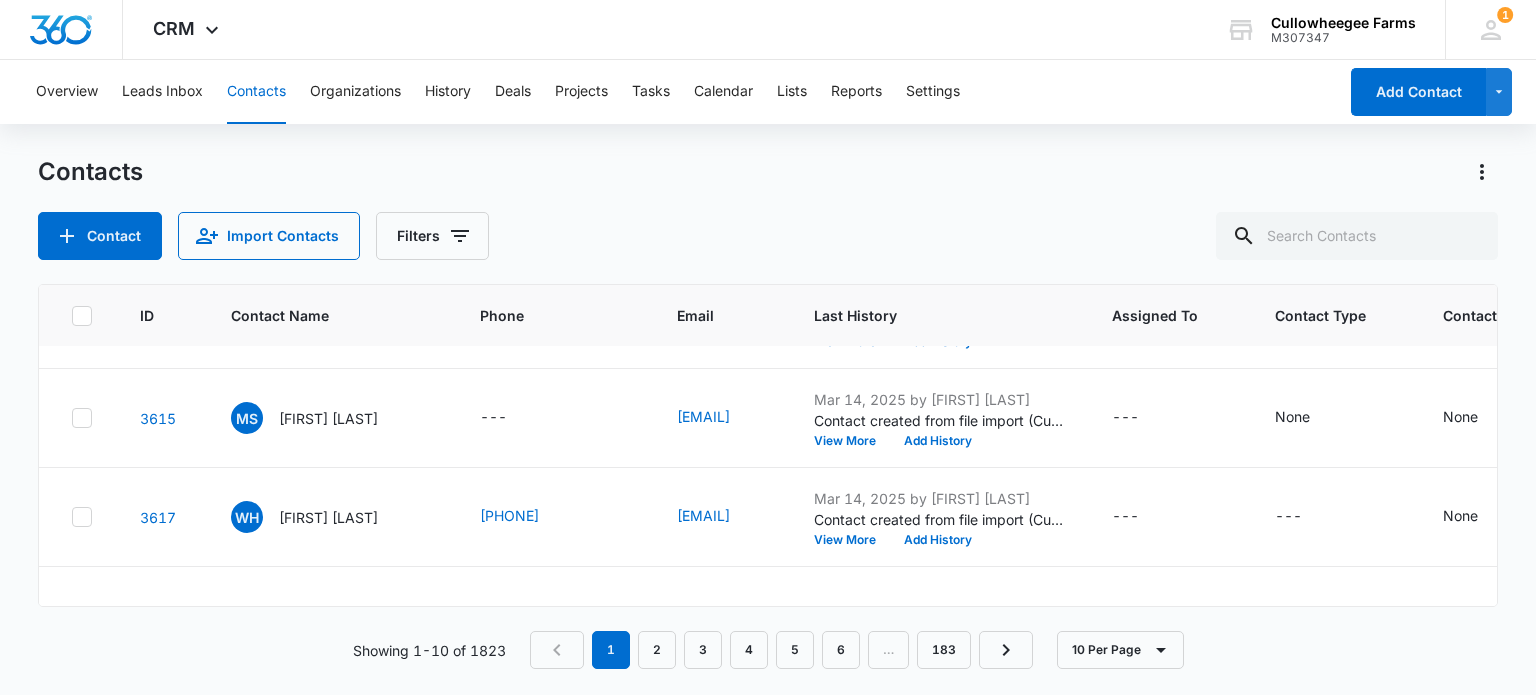 scroll, scrollTop: 0, scrollLeft: 0, axis: both 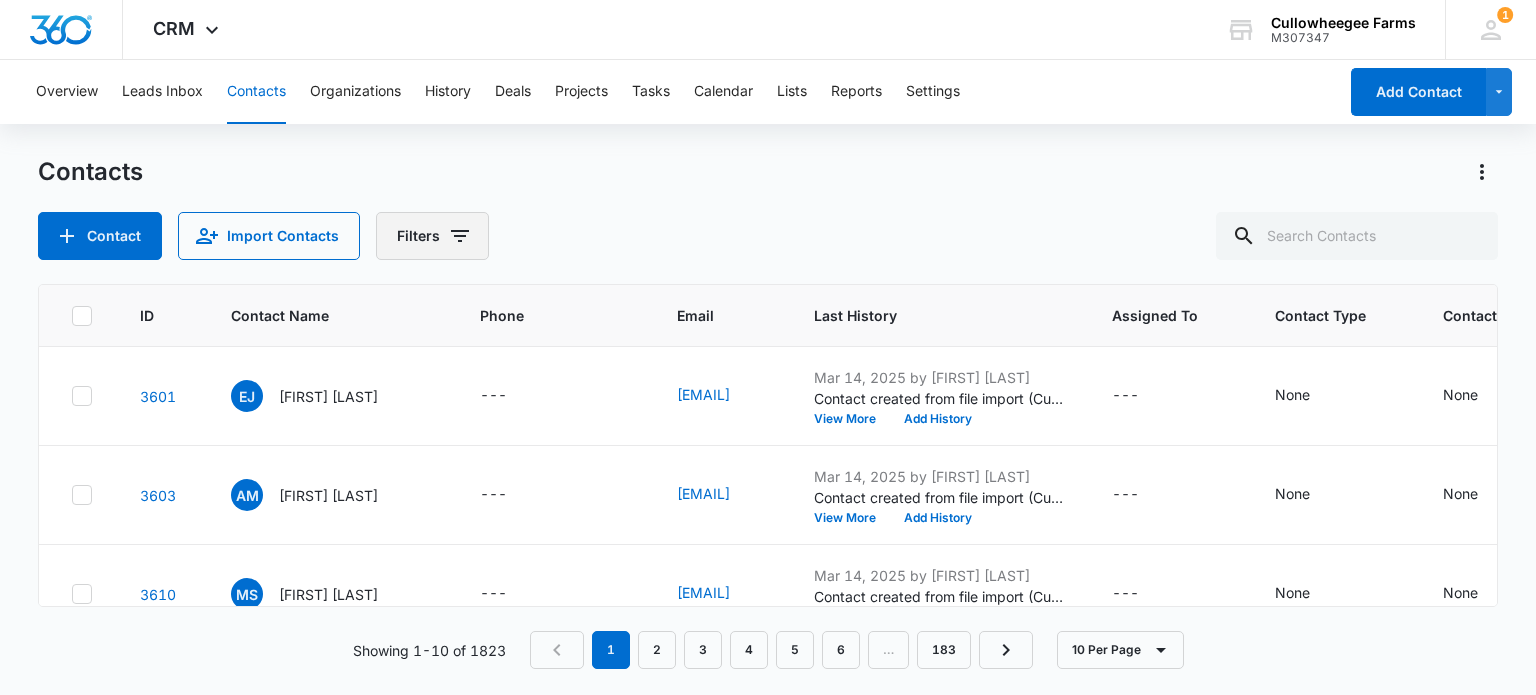 click on "Filters" at bounding box center (432, 236) 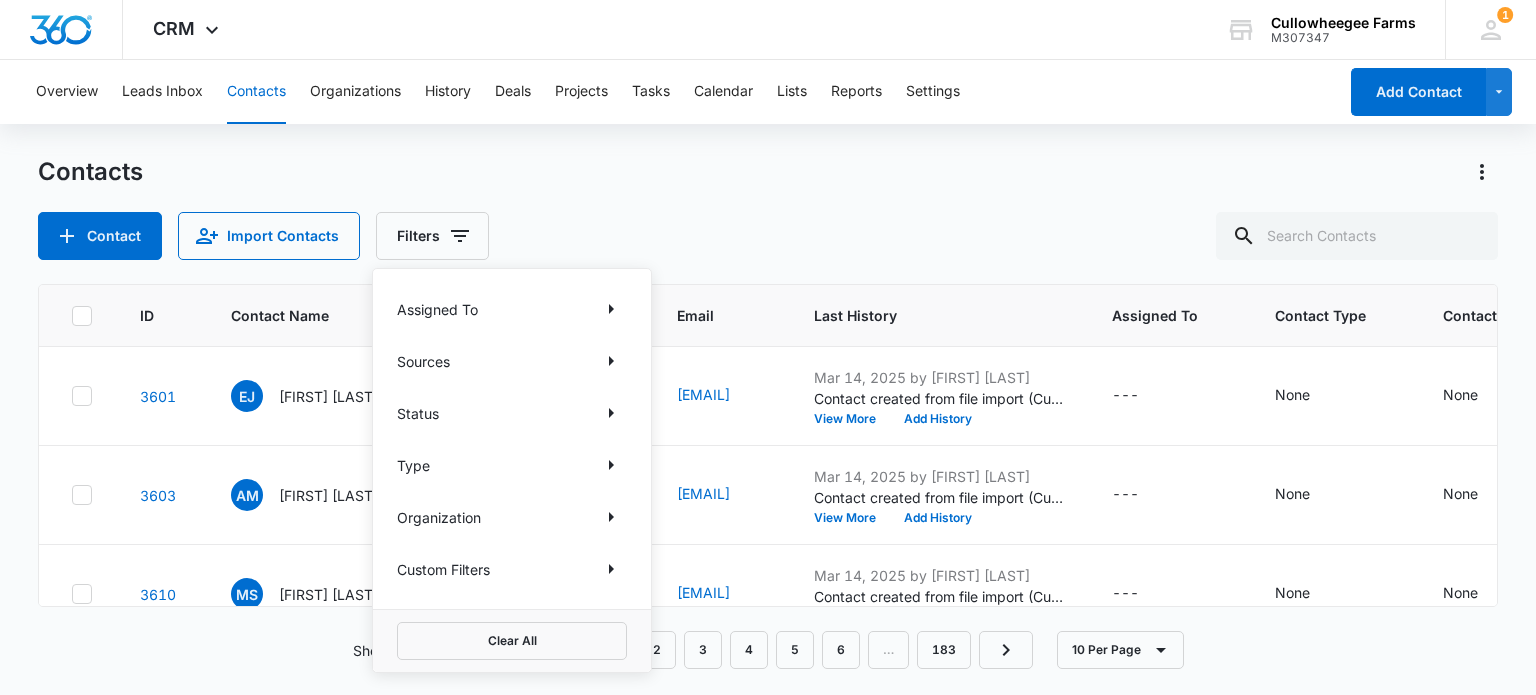 click on "Contacts Contact Import Contacts Filters Assigned To Sources Status Type Organization Custom Filters Clear All" at bounding box center [767, 208] 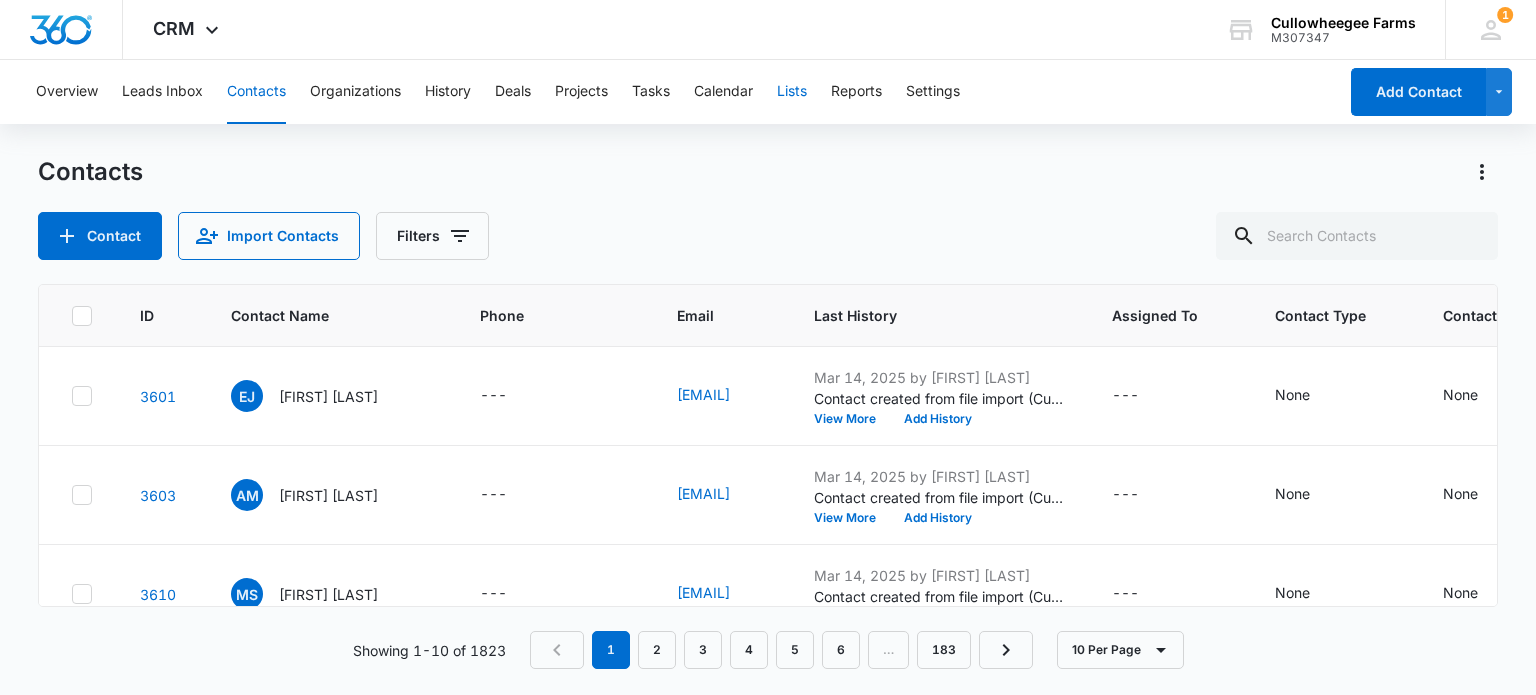 click on "Lists" at bounding box center (792, 92) 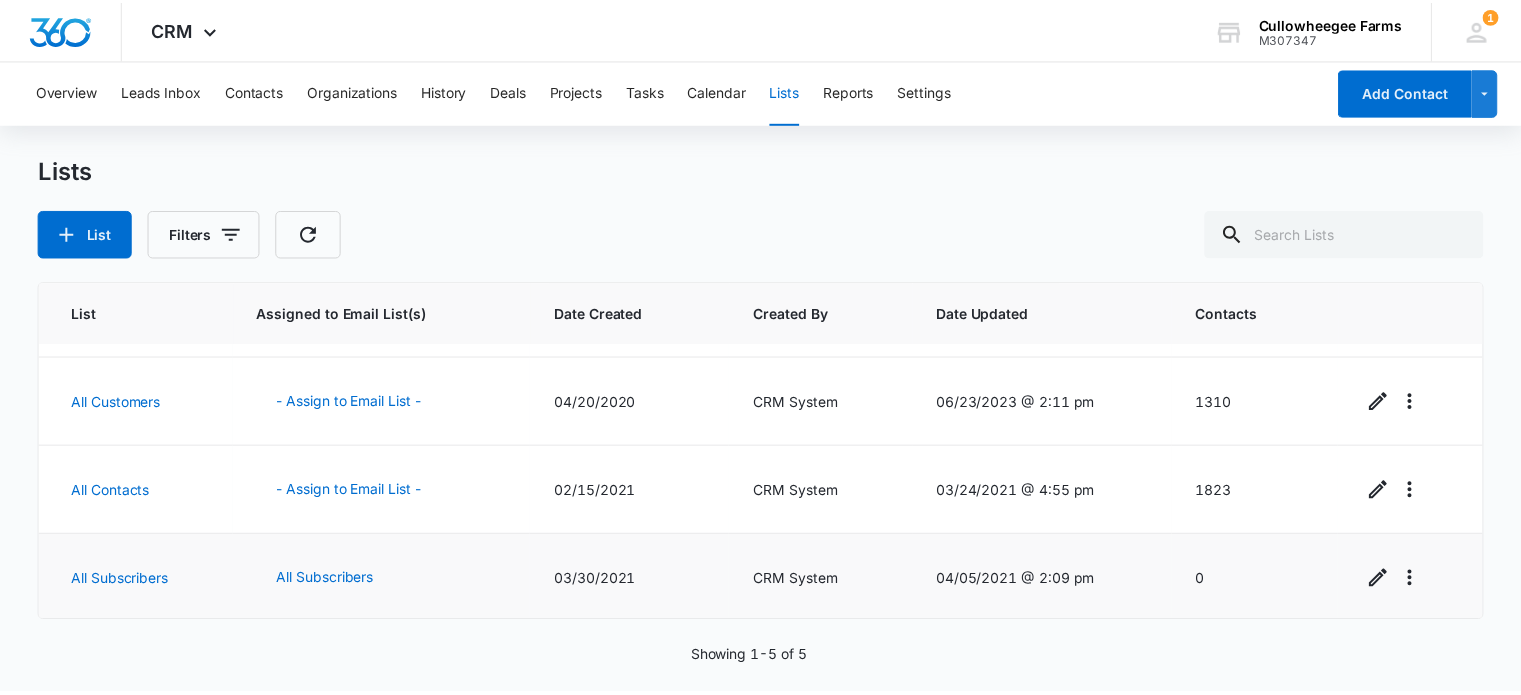 scroll, scrollTop: 0, scrollLeft: 0, axis: both 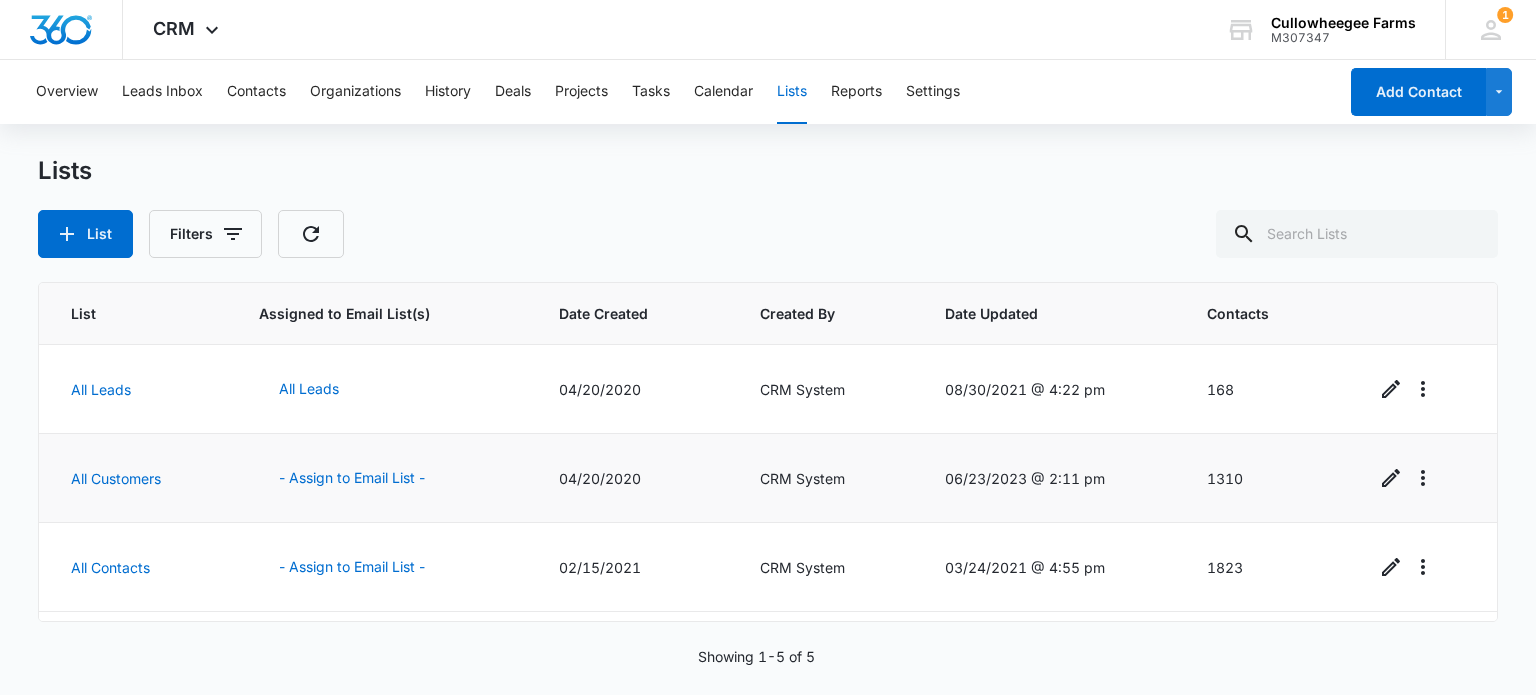 click on "1310" at bounding box center [1267, 478] 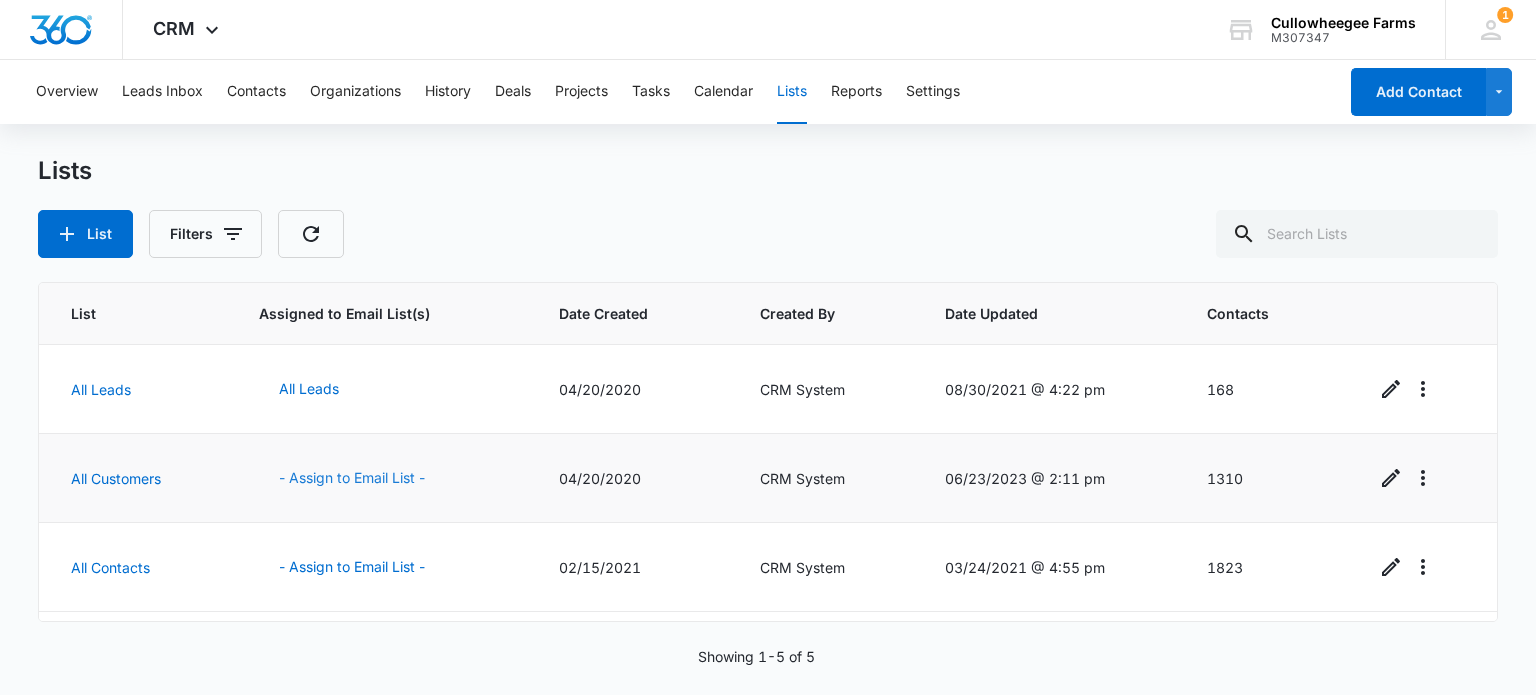 click on "- Assign to Email List -" at bounding box center [352, 478] 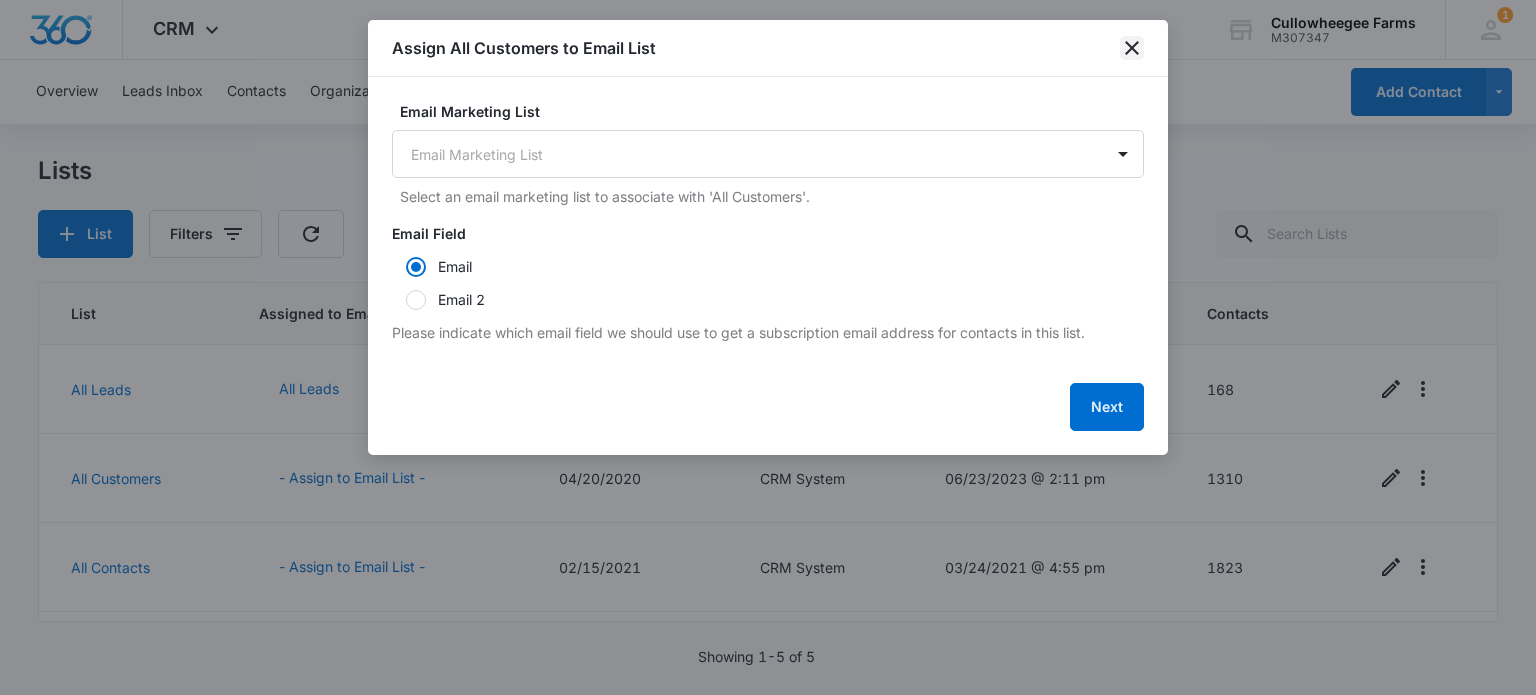 click 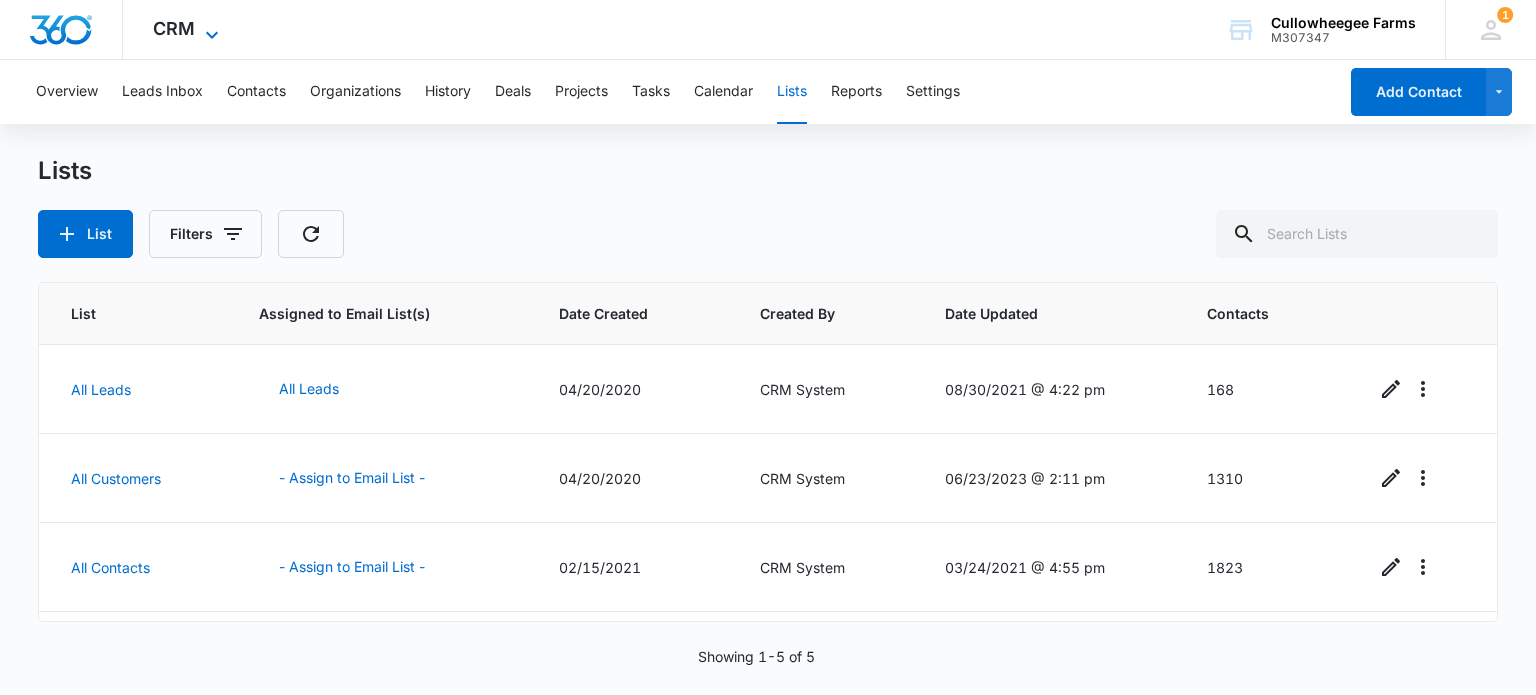 click 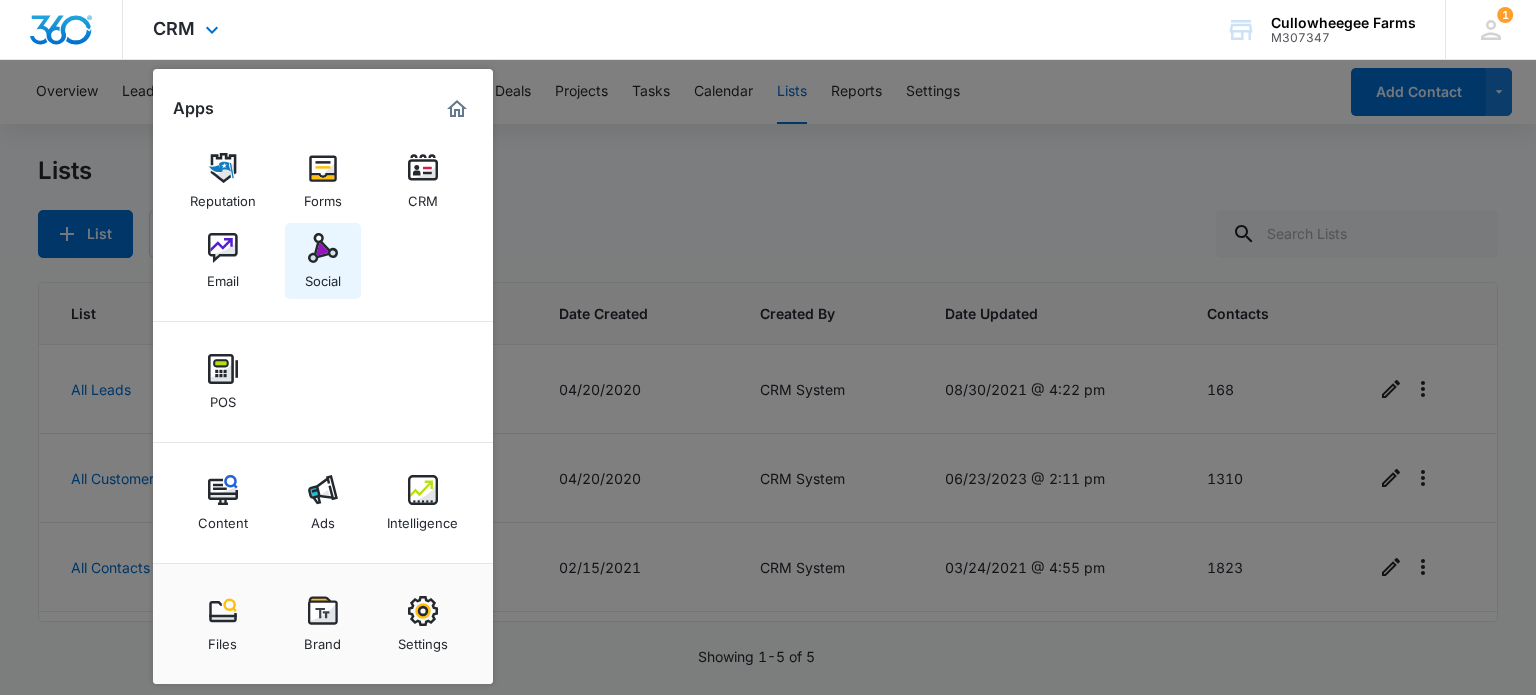 click at bounding box center (323, 248) 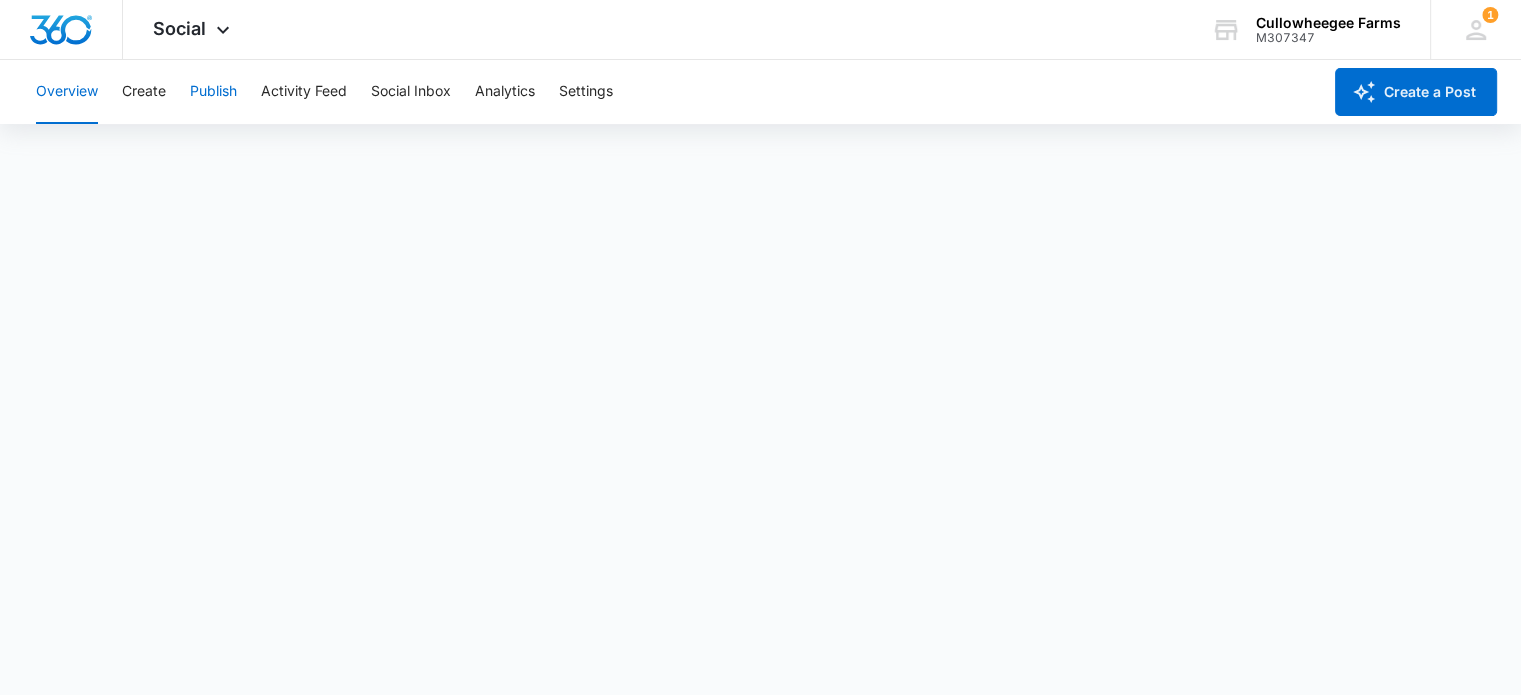 click on "Publish" at bounding box center [213, 92] 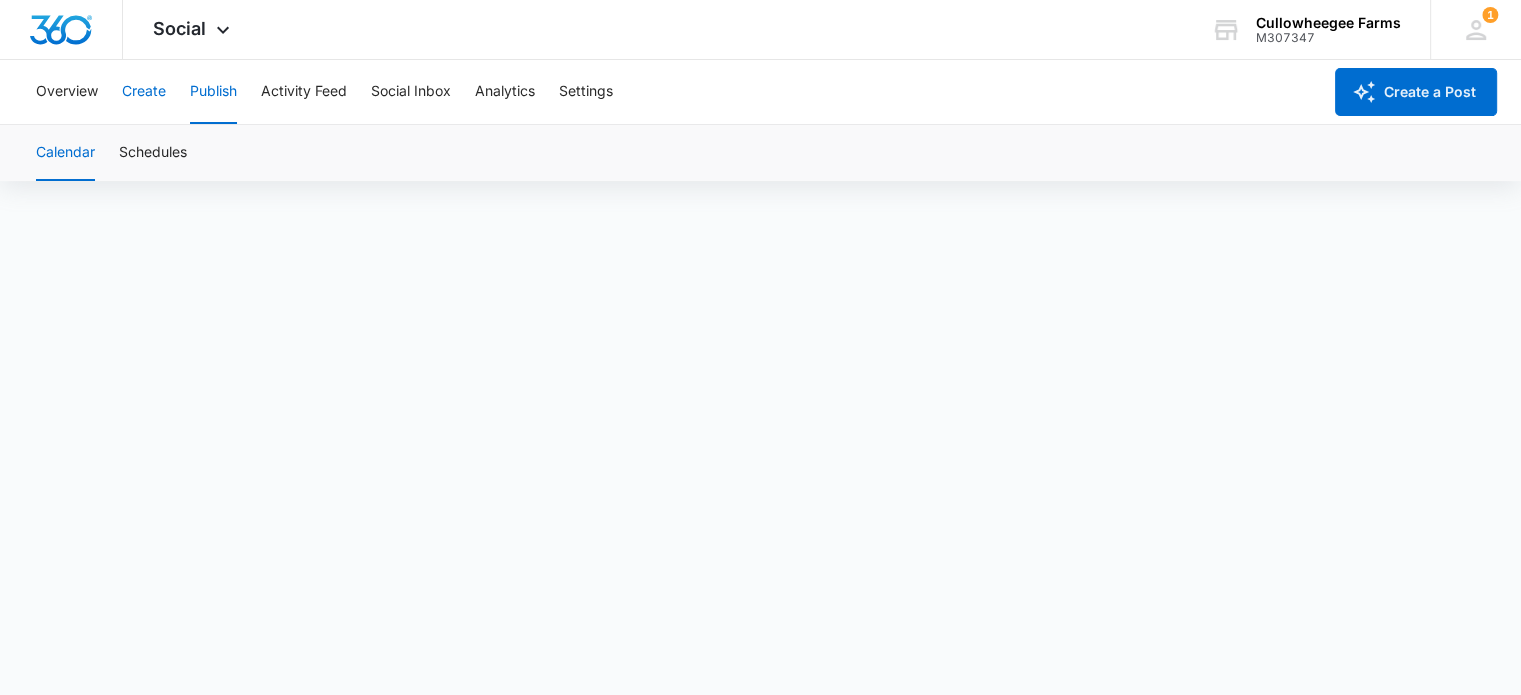 click on "Create" at bounding box center (144, 92) 